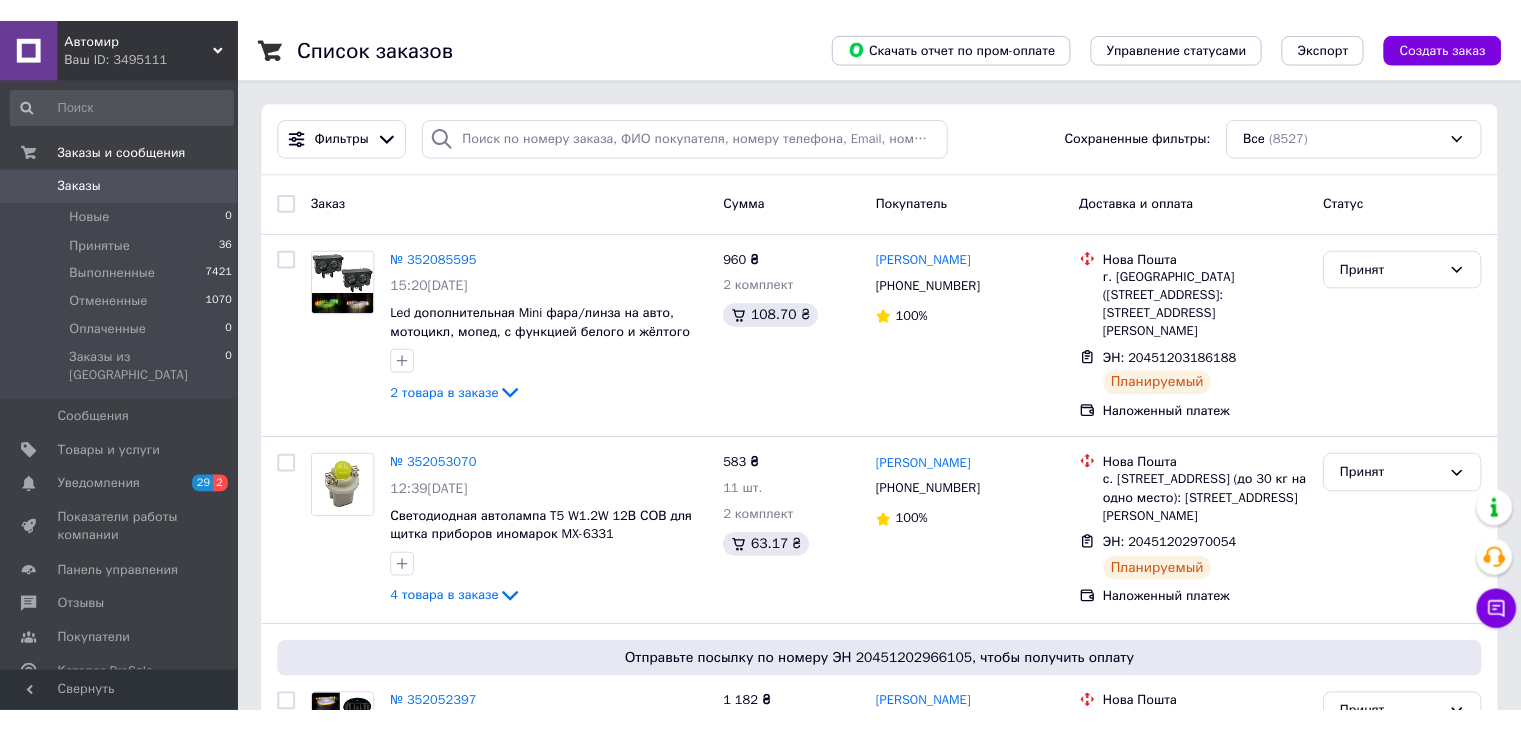 scroll, scrollTop: 0, scrollLeft: 0, axis: both 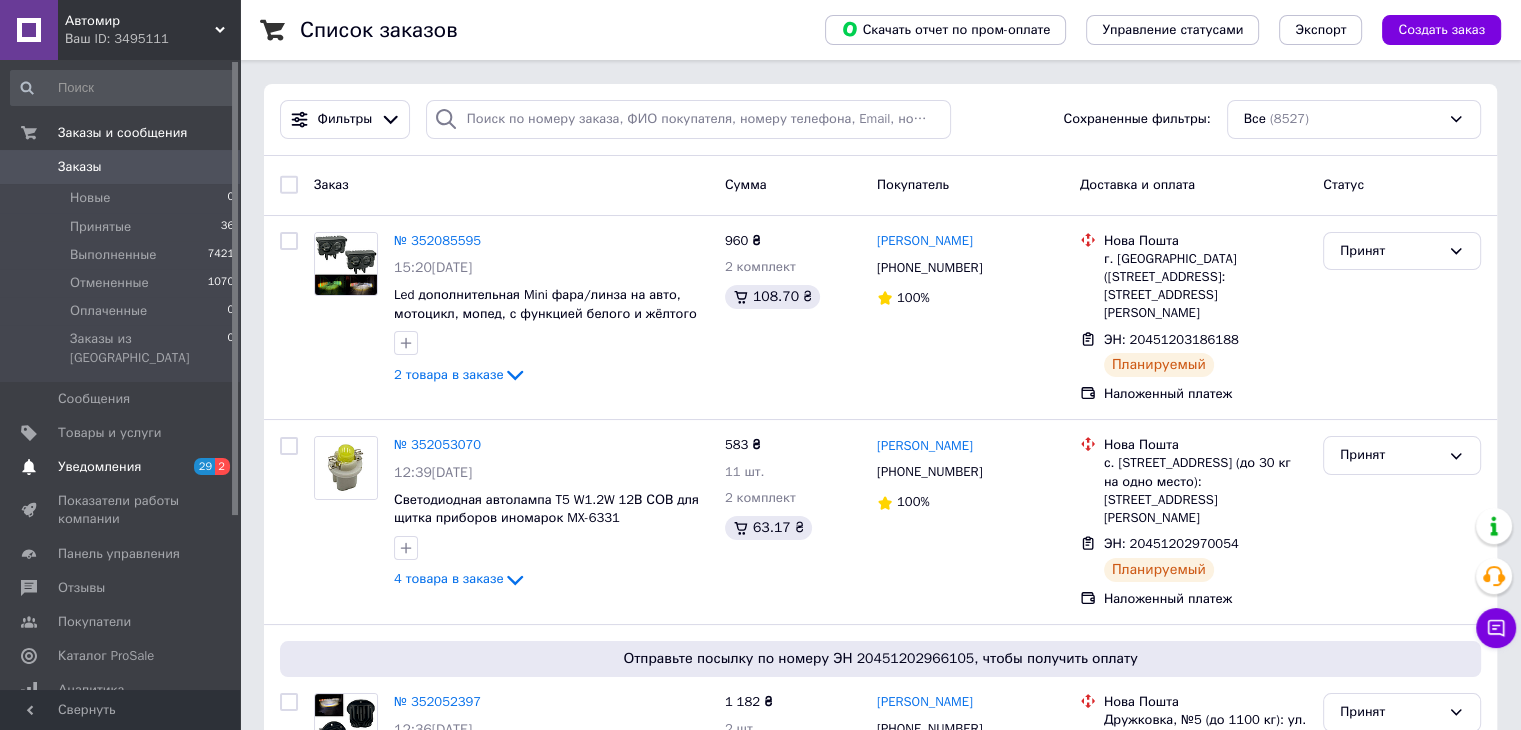 click on "Уведомления" at bounding box center (99, 467) 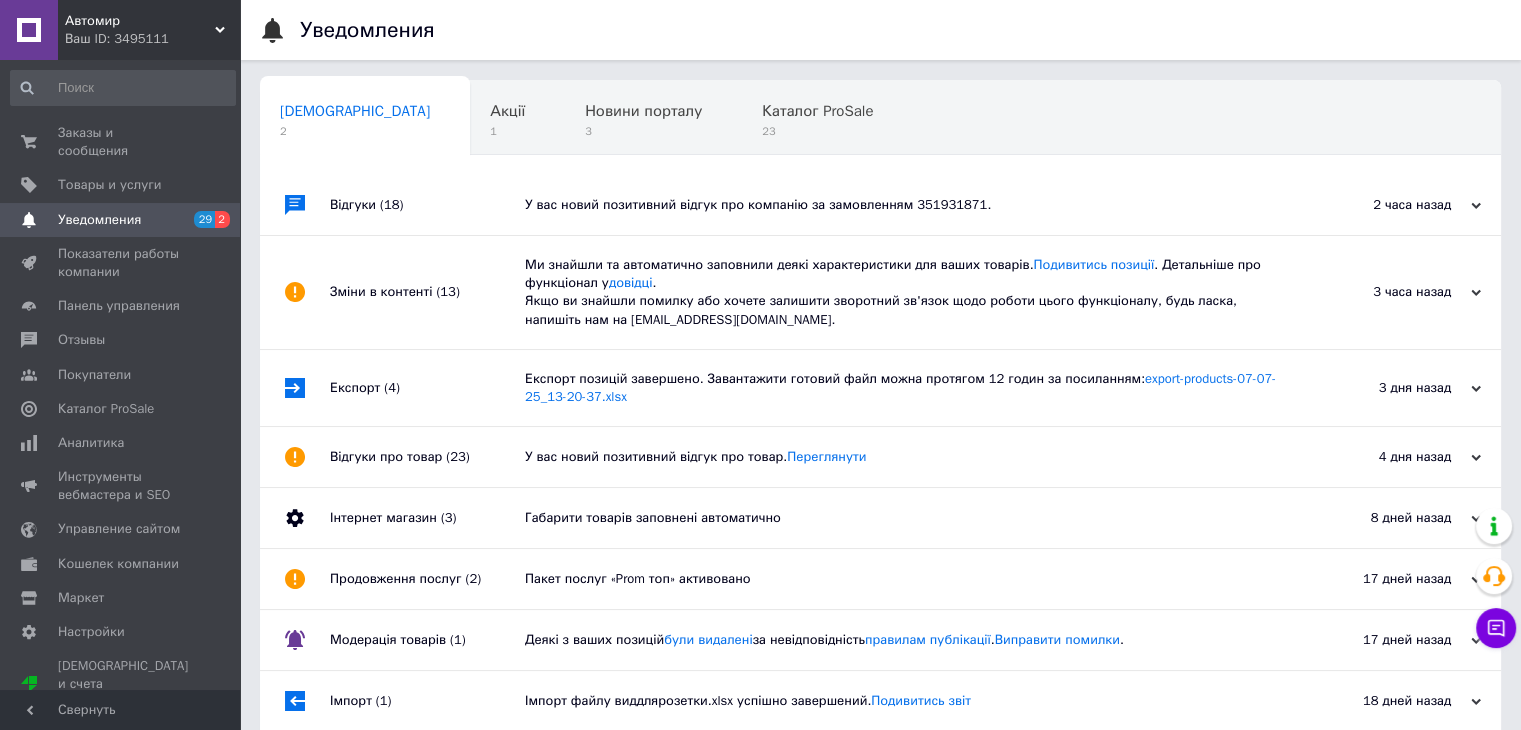 click on "У вас новий позитивний відгук про компанію за замовленням 351931871." at bounding box center (903, 205) 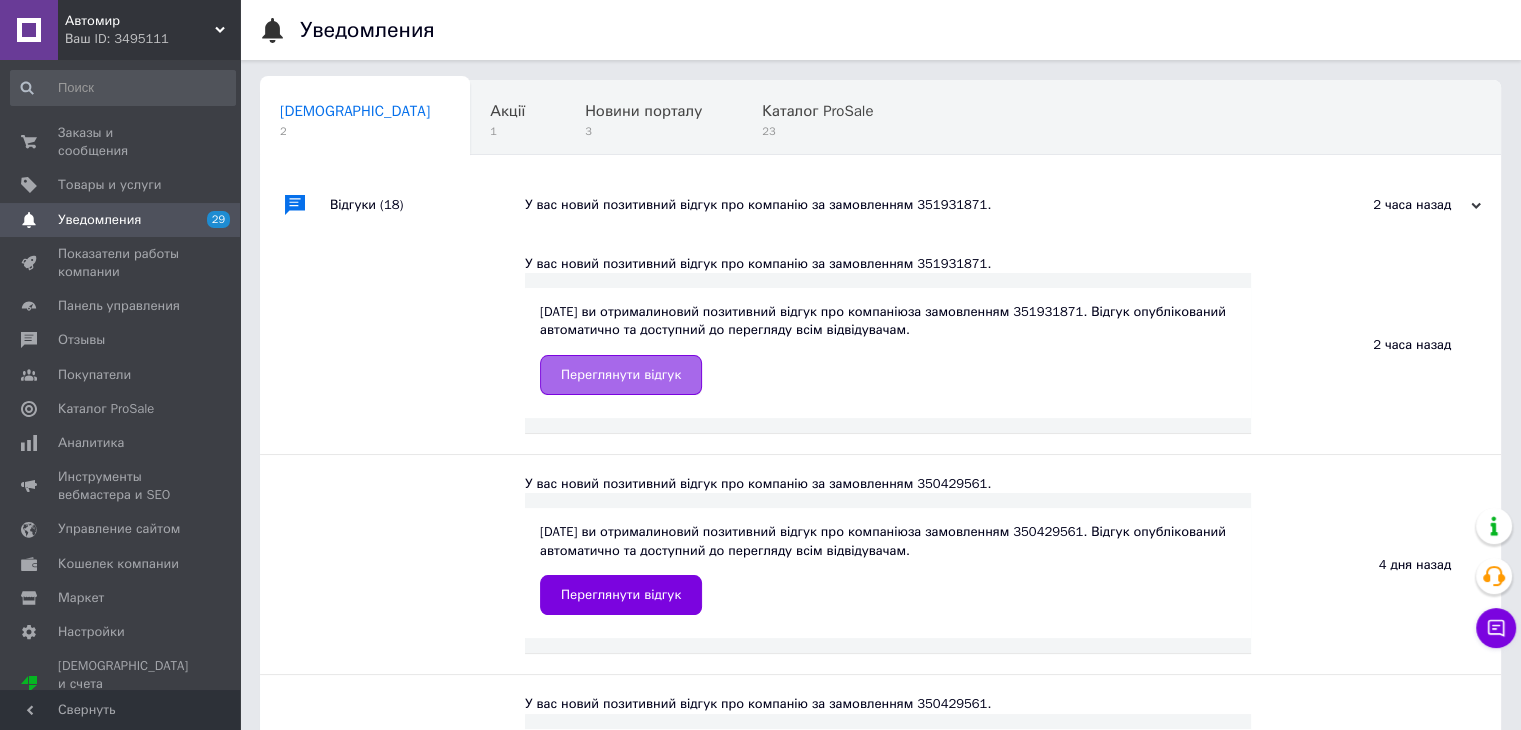 click on "Переглянути відгук" at bounding box center [621, 375] 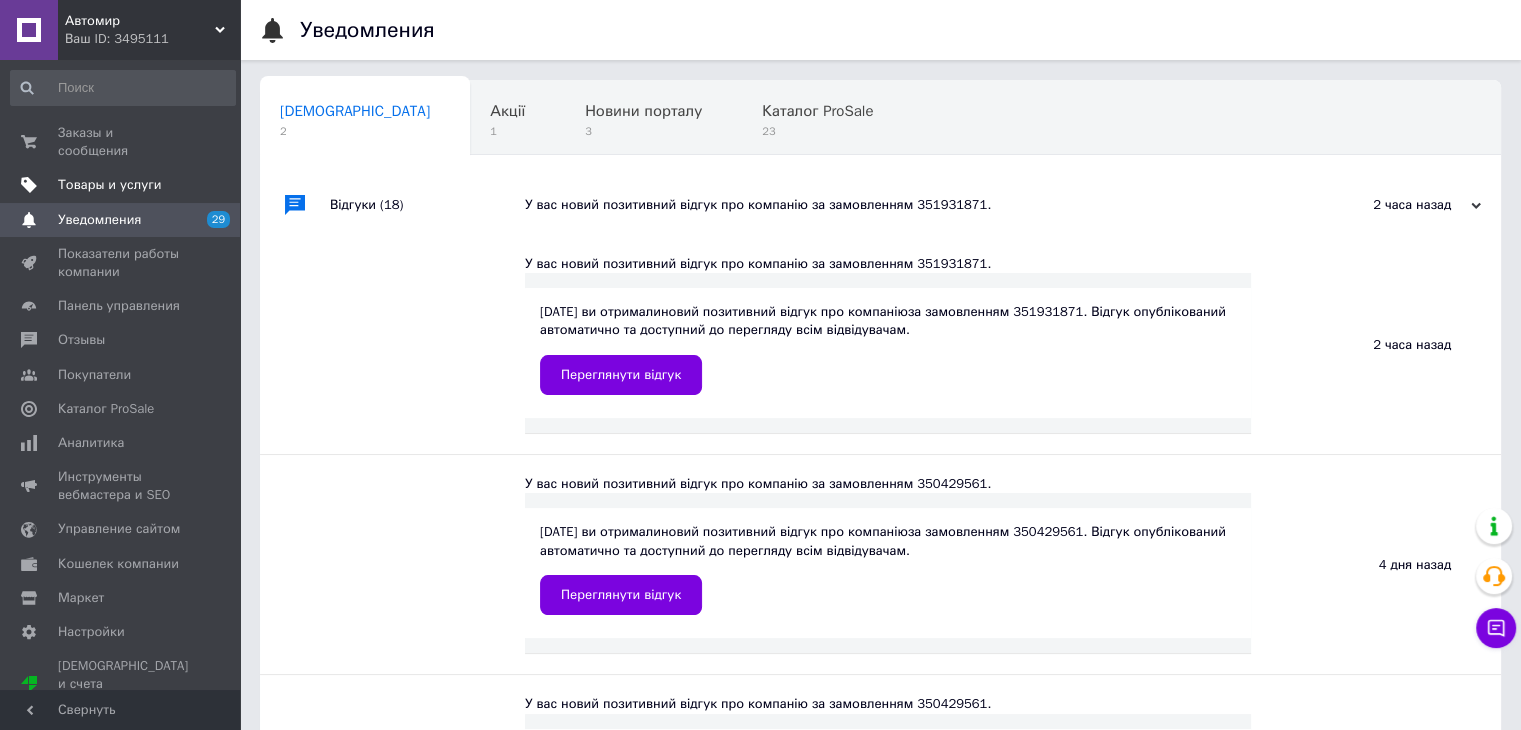 click on "Товары и услуги" at bounding box center [123, 185] 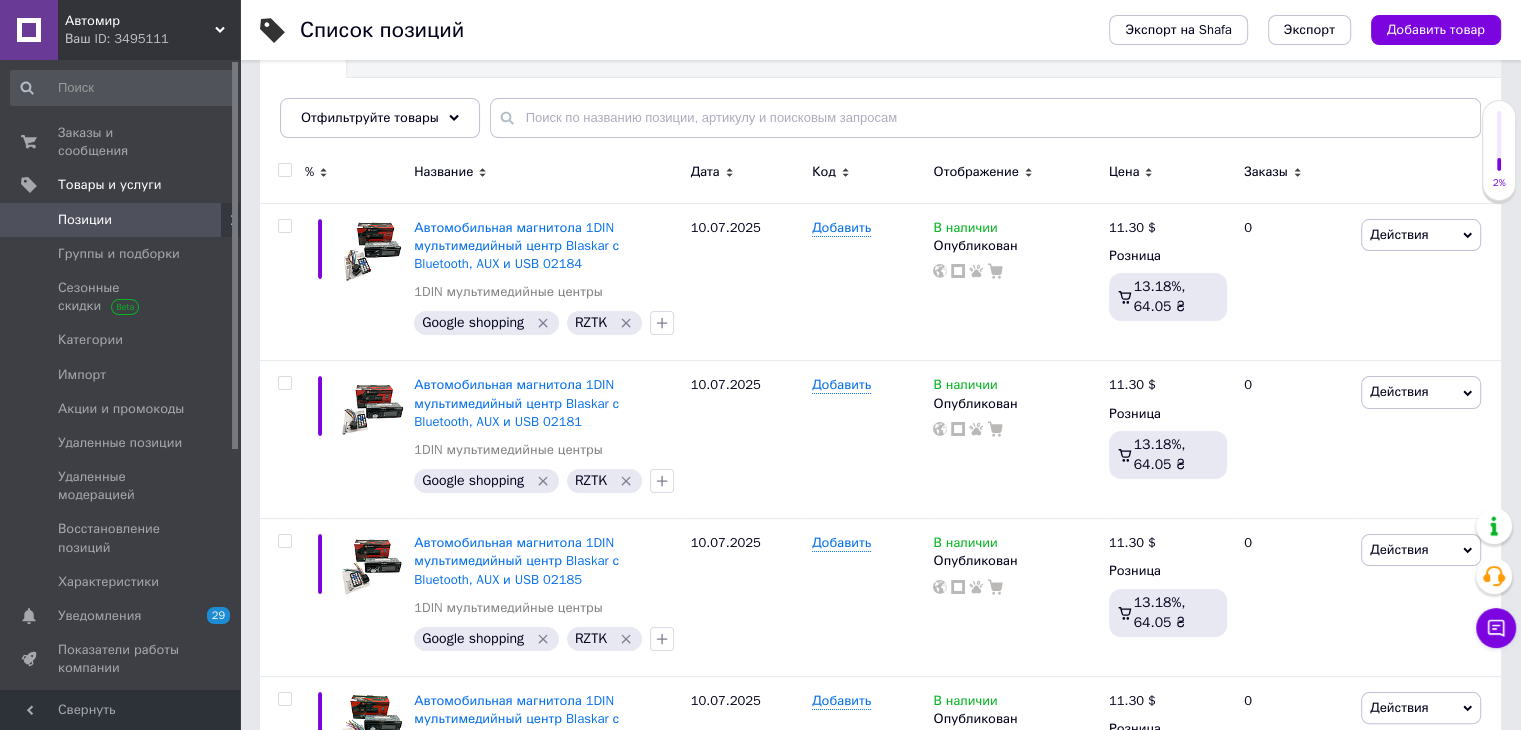 scroll, scrollTop: 500, scrollLeft: 0, axis: vertical 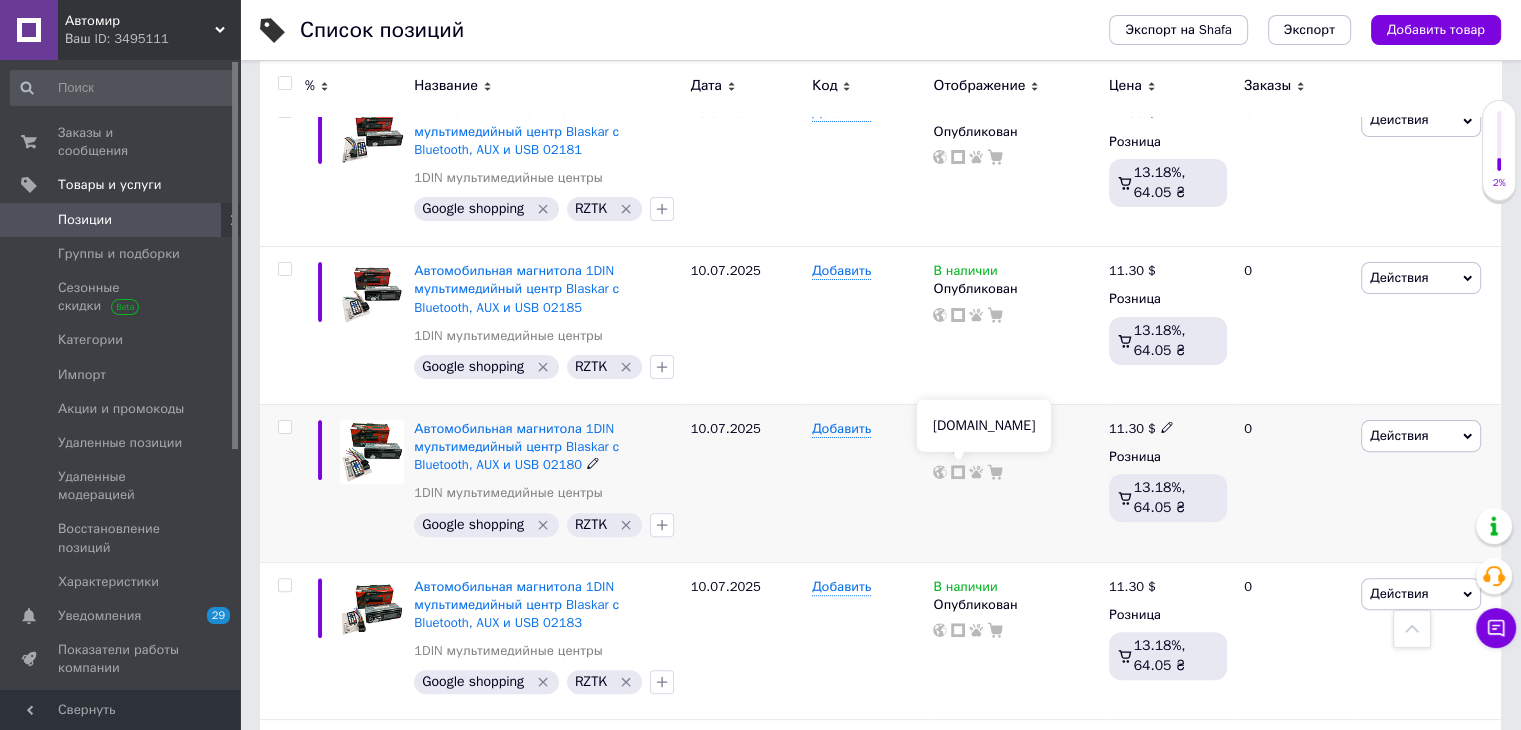 click 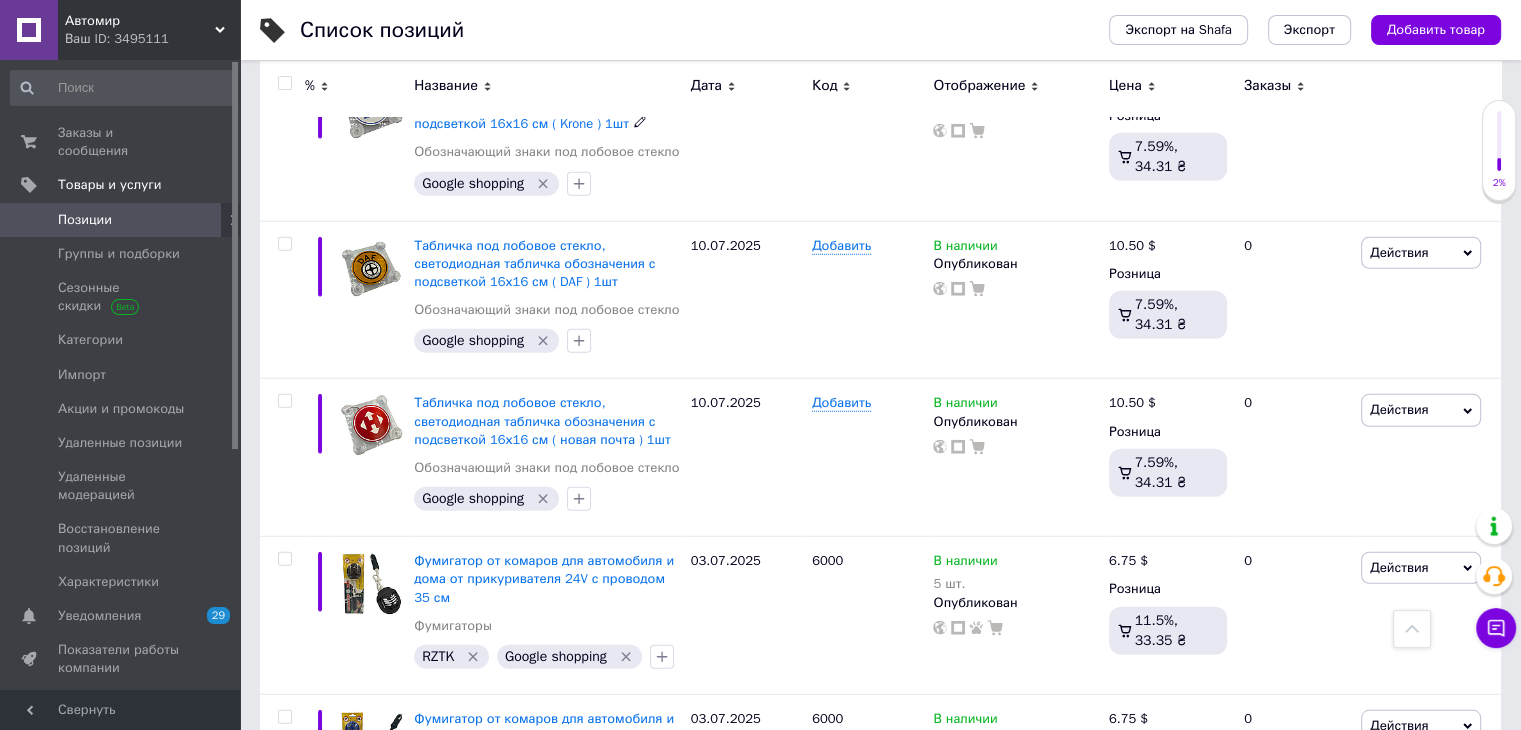 scroll, scrollTop: 5300, scrollLeft: 0, axis: vertical 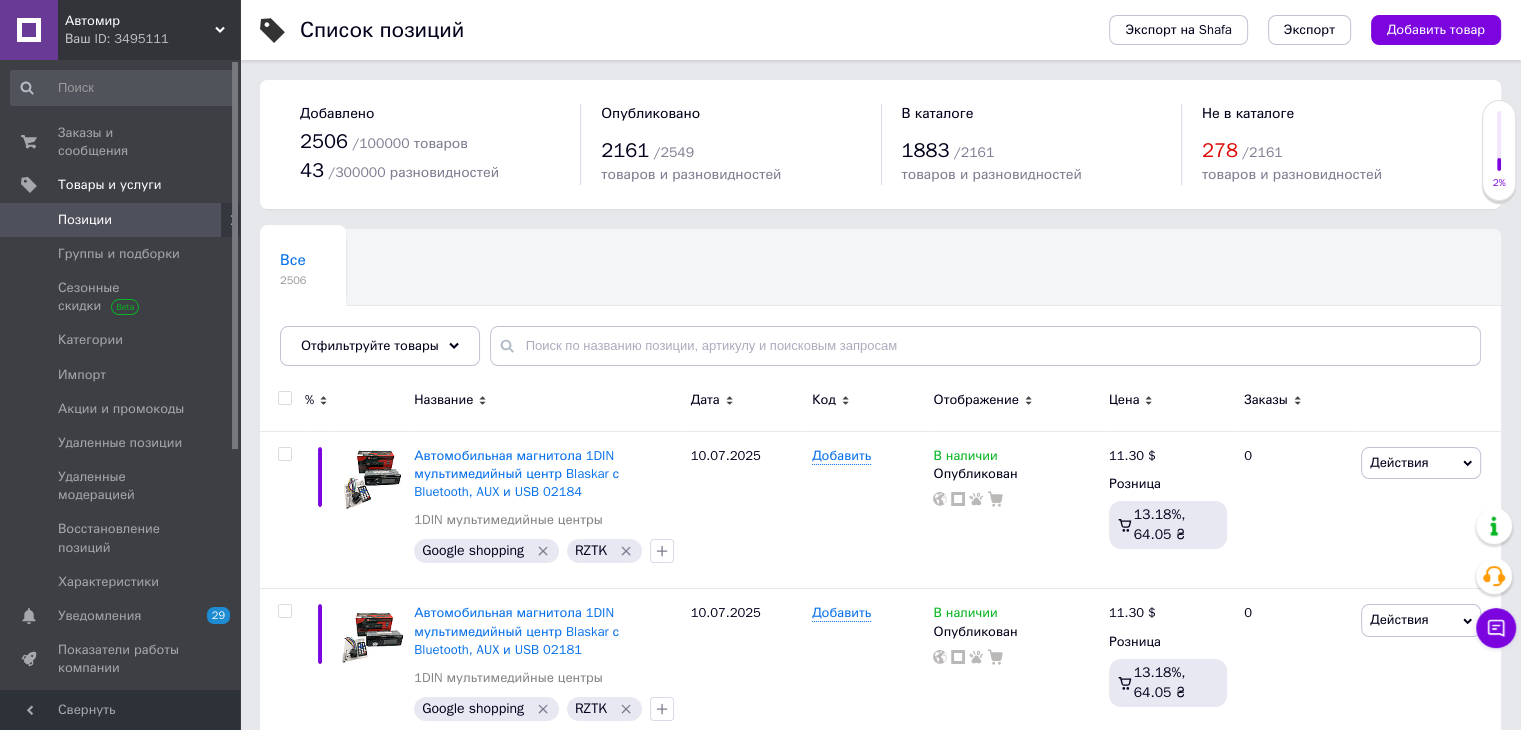 drag, startPoint x: 616, startPoint y: 285, endPoint x: 598, endPoint y: 257, distance: 33.286633 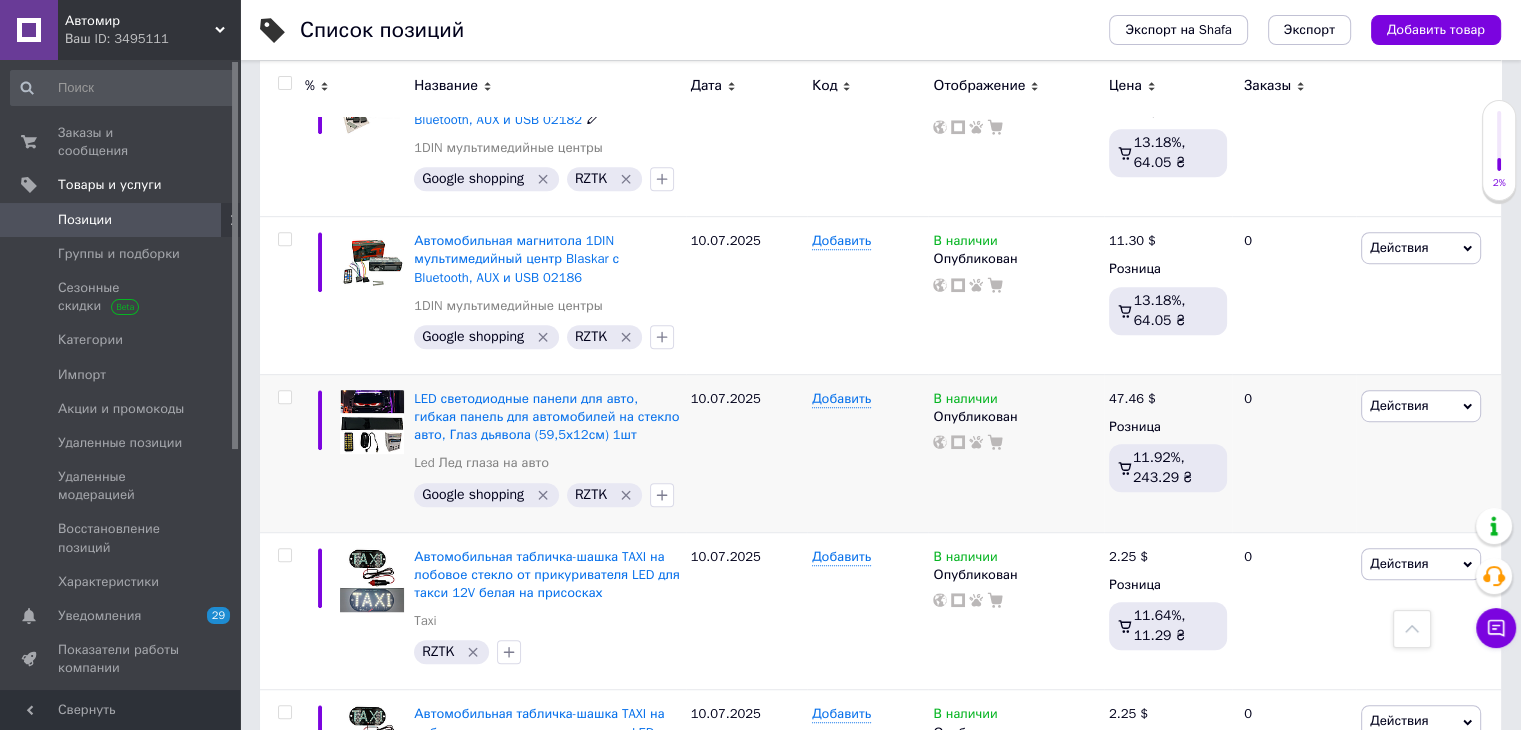 scroll, scrollTop: 1300, scrollLeft: 0, axis: vertical 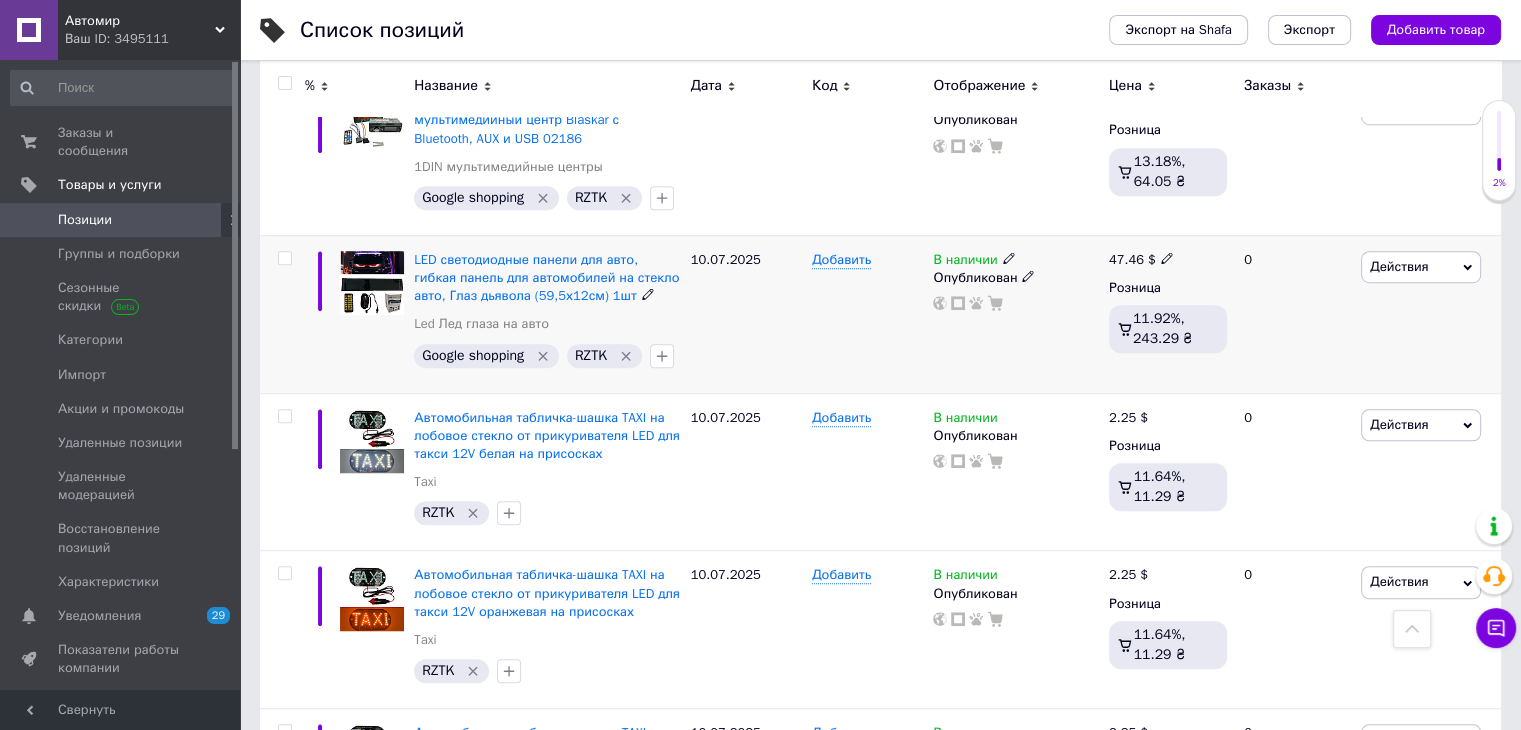 click on "Добавить" at bounding box center (867, 314) 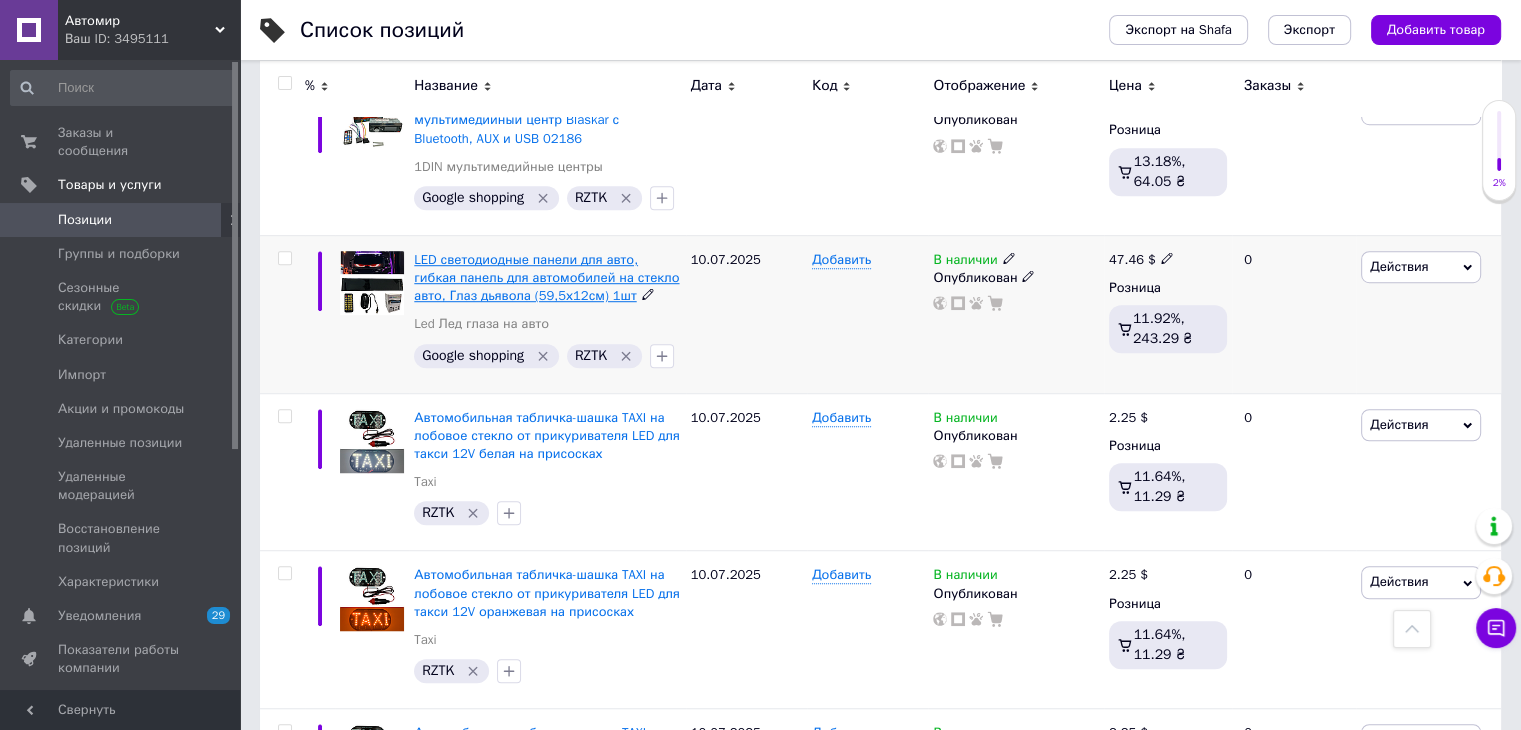click on "LED светодиодные панели для авто, гибкая панель для автомобилей на стекло авто, Глаз дьявола (59,5х12см) 1шт" at bounding box center [546, 277] 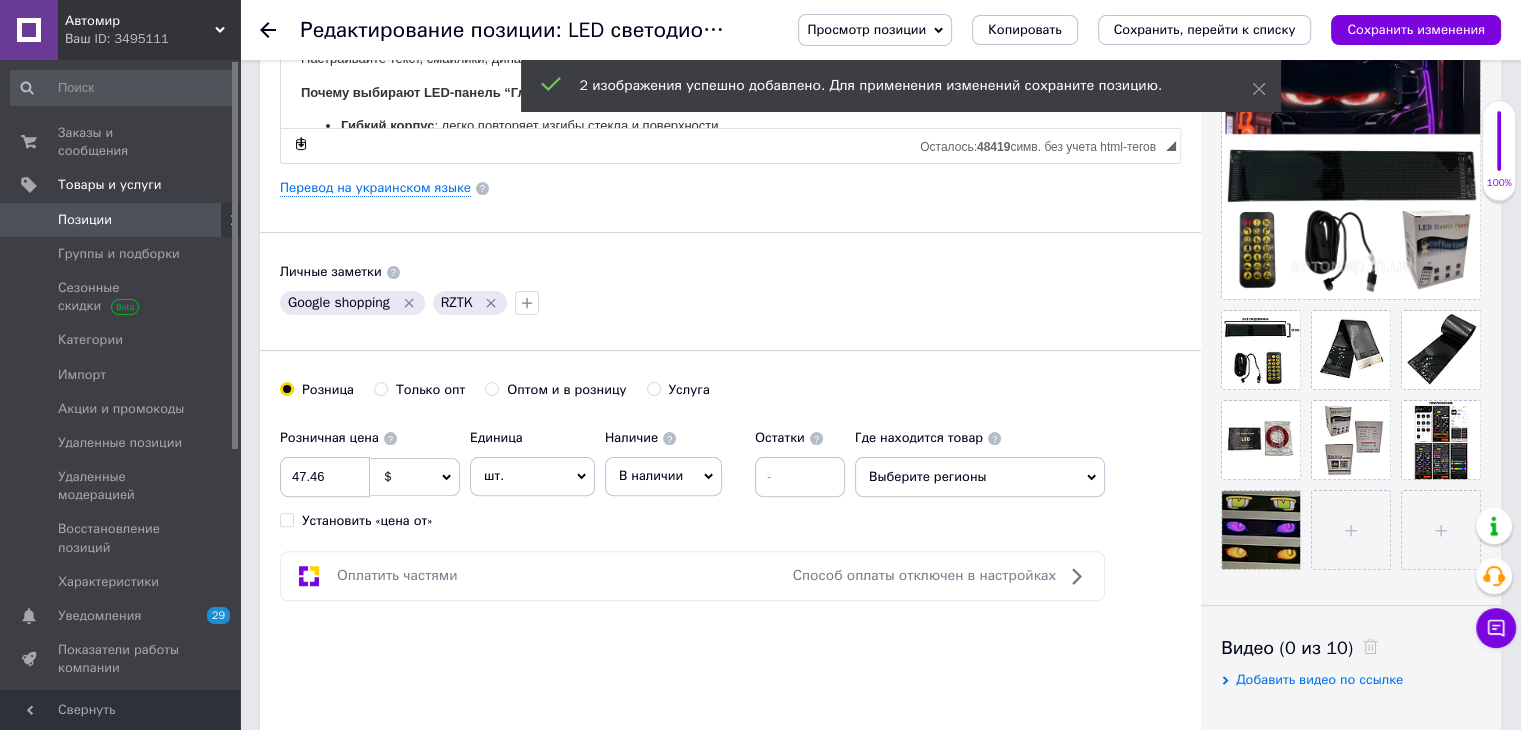 scroll, scrollTop: 500, scrollLeft: 0, axis: vertical 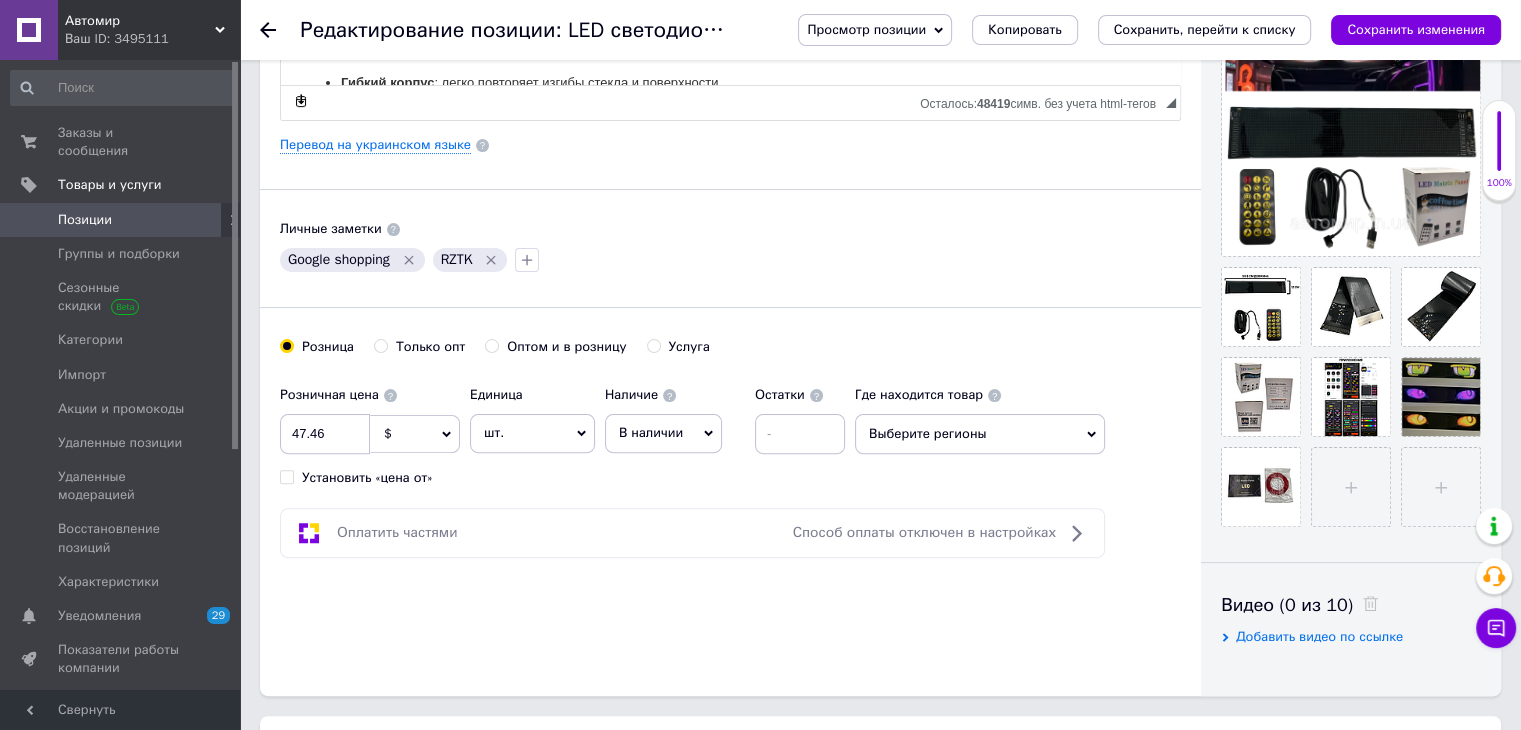 click on "Основная информация Название позиции (Русский) ✱ LED светодиодные панели для авто, гибкая панель для автомобилей на стекло авто, Глаз дьявола (59,5х12см) 1шт Код/Артикул Описание (Русский) ✱ 🔥 LED-панель на авто "Глаз Дьявола" — тот самый LED-глазок с TikTok, который все ищут!
Хотите, чтобы ваш автомобиль выделялся среди потока? Гибкая  LED светодиодная панель "Глаз дьявола" (59,5х12 см)  — это не просто автоаксессуар, а настоящий хит TikTok, тот самый светодиодный экран, который устанавливают на фуру или легковое авто, создавая эффектные световые шоу!
пульта управления" at bounding box center (730, 138) 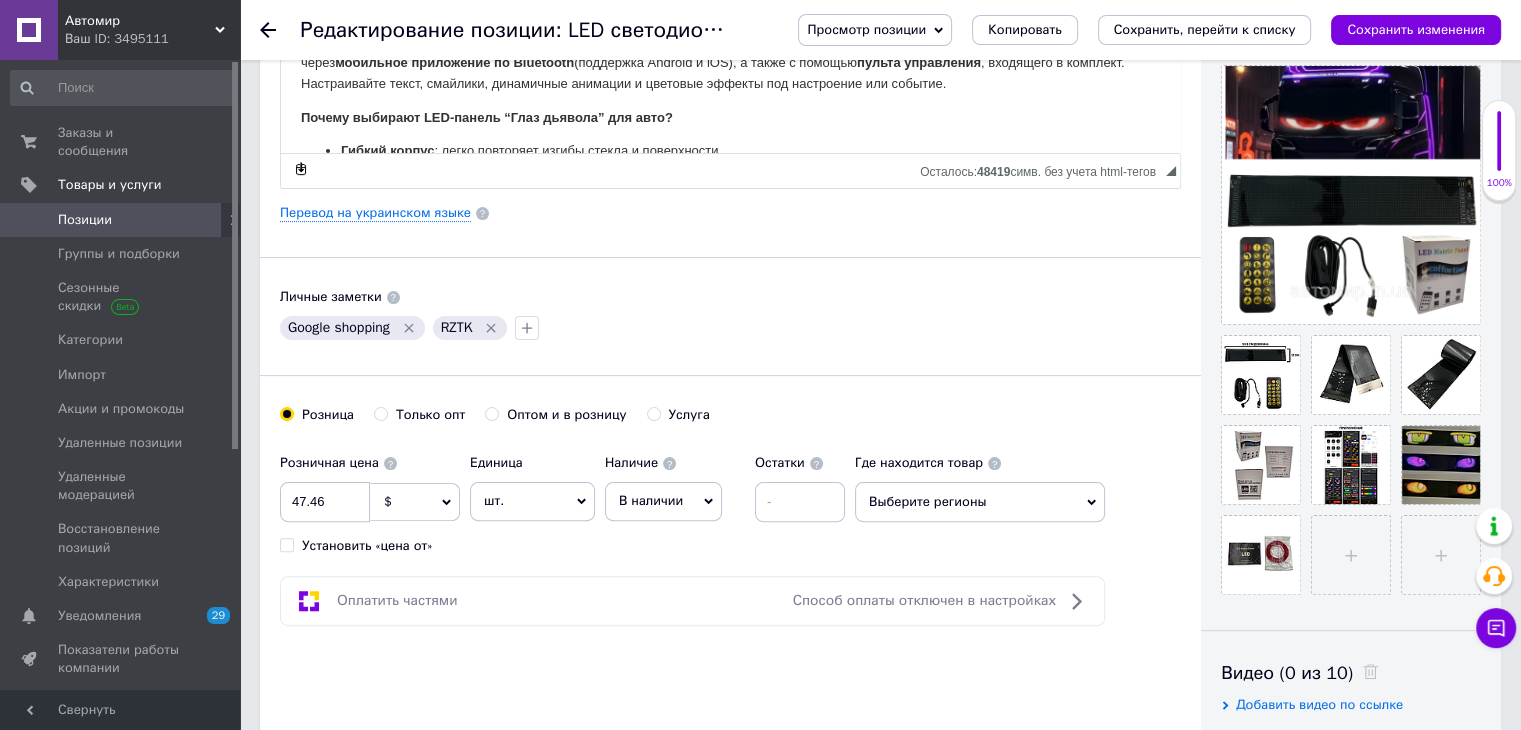 scroll, scrollTop: 400, scrollLeft: 0, axis: vertical 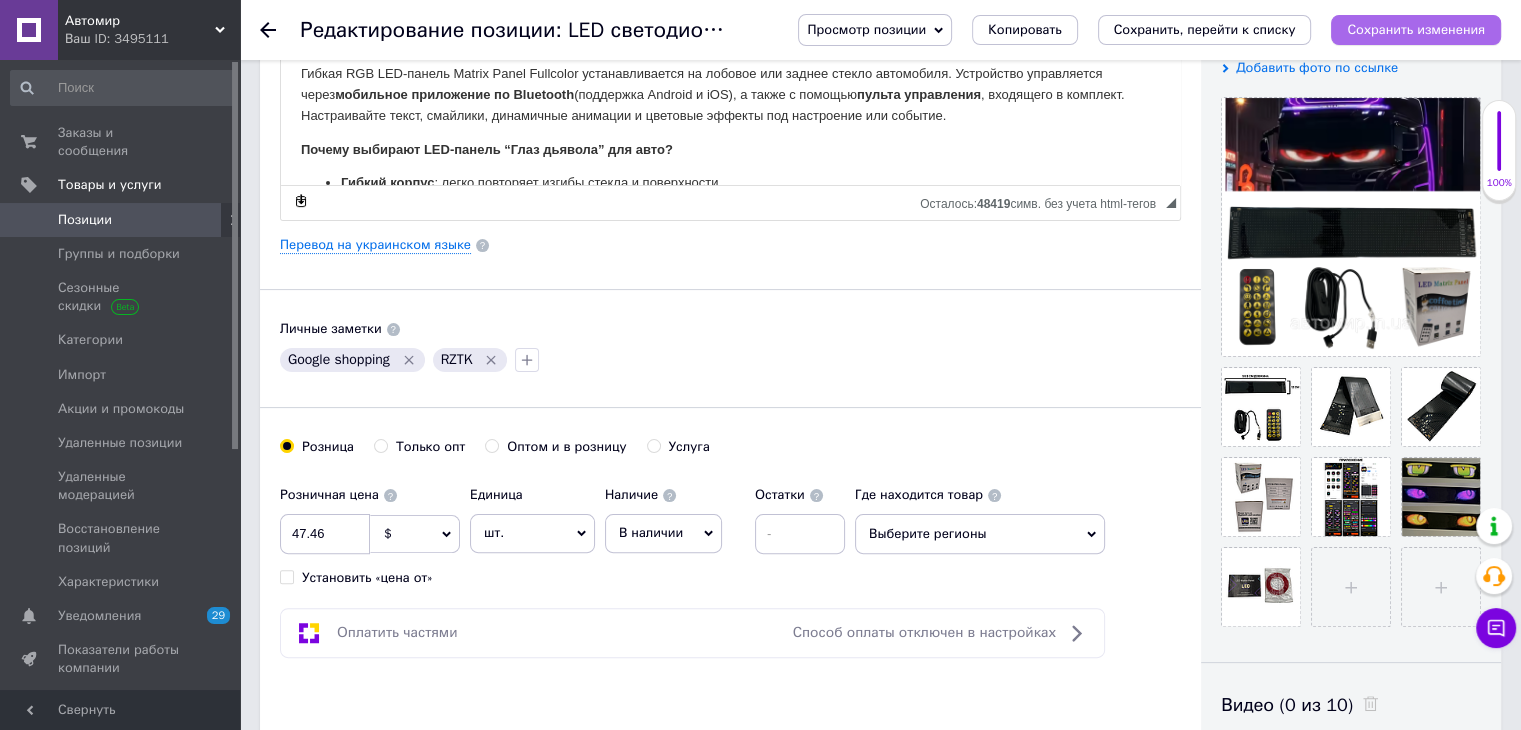 click on "Сохранить изменения" at bounding box center [1416, 29] 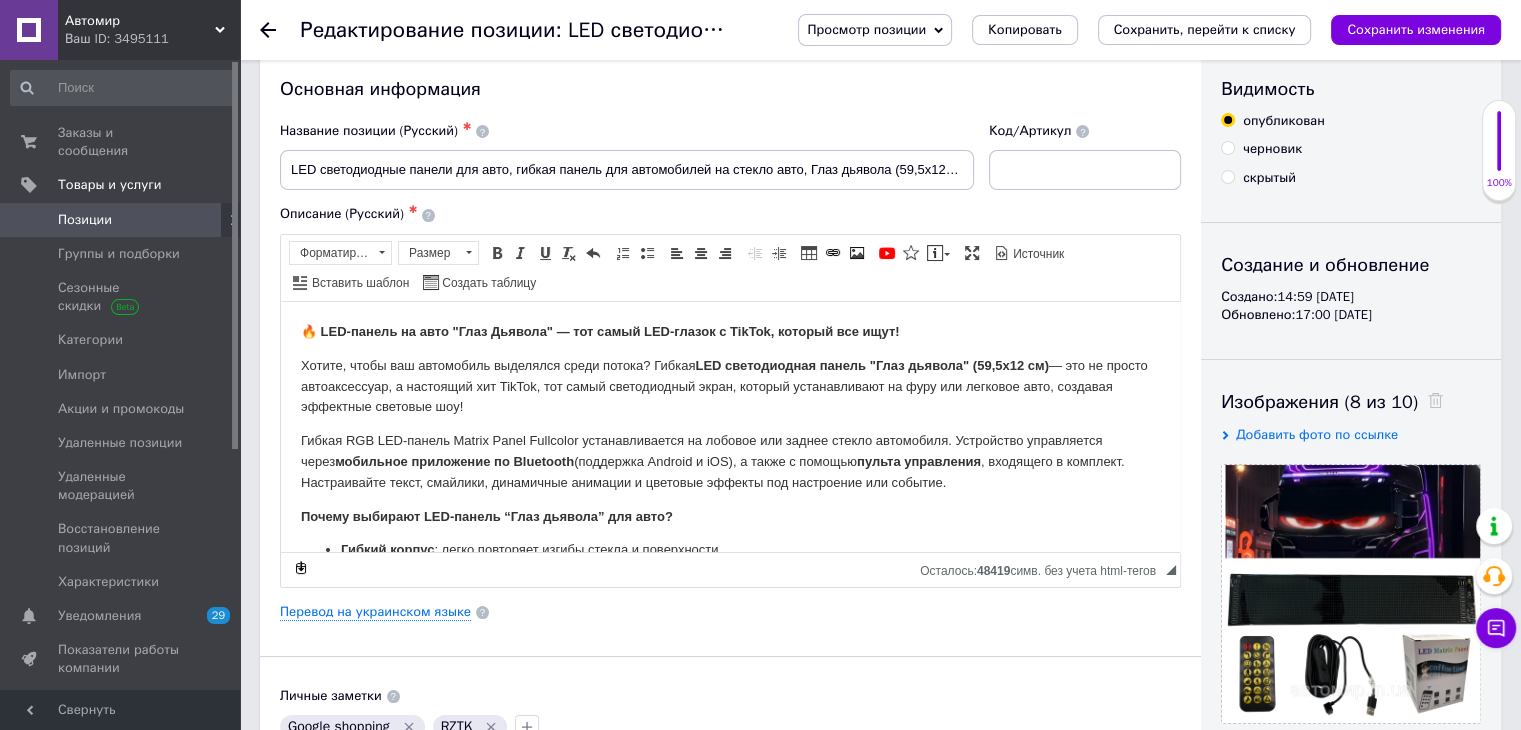 scroll, scrollTop: 0, scrollLeft: 0, axis: both 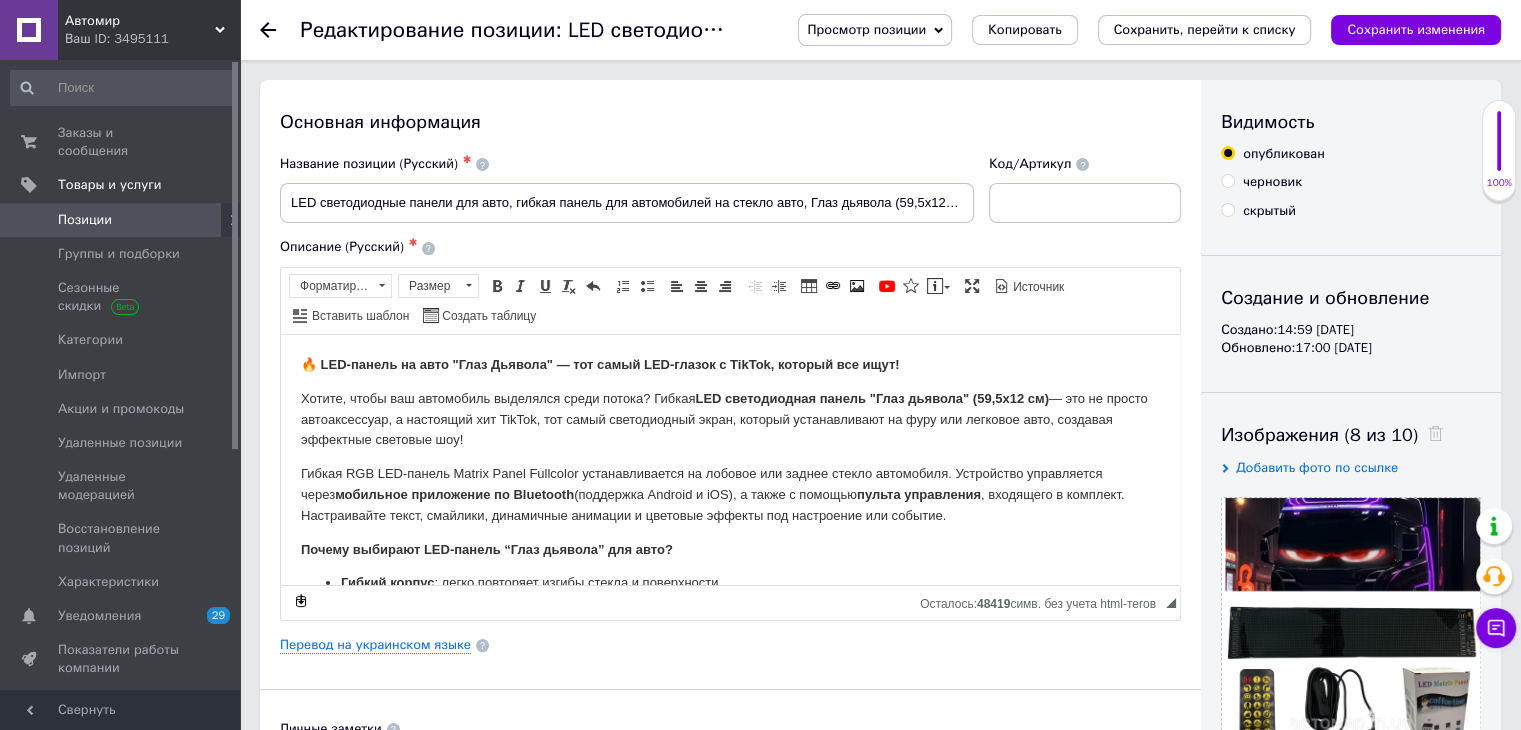 click on "Позиции" at bounding box center (121, 220) 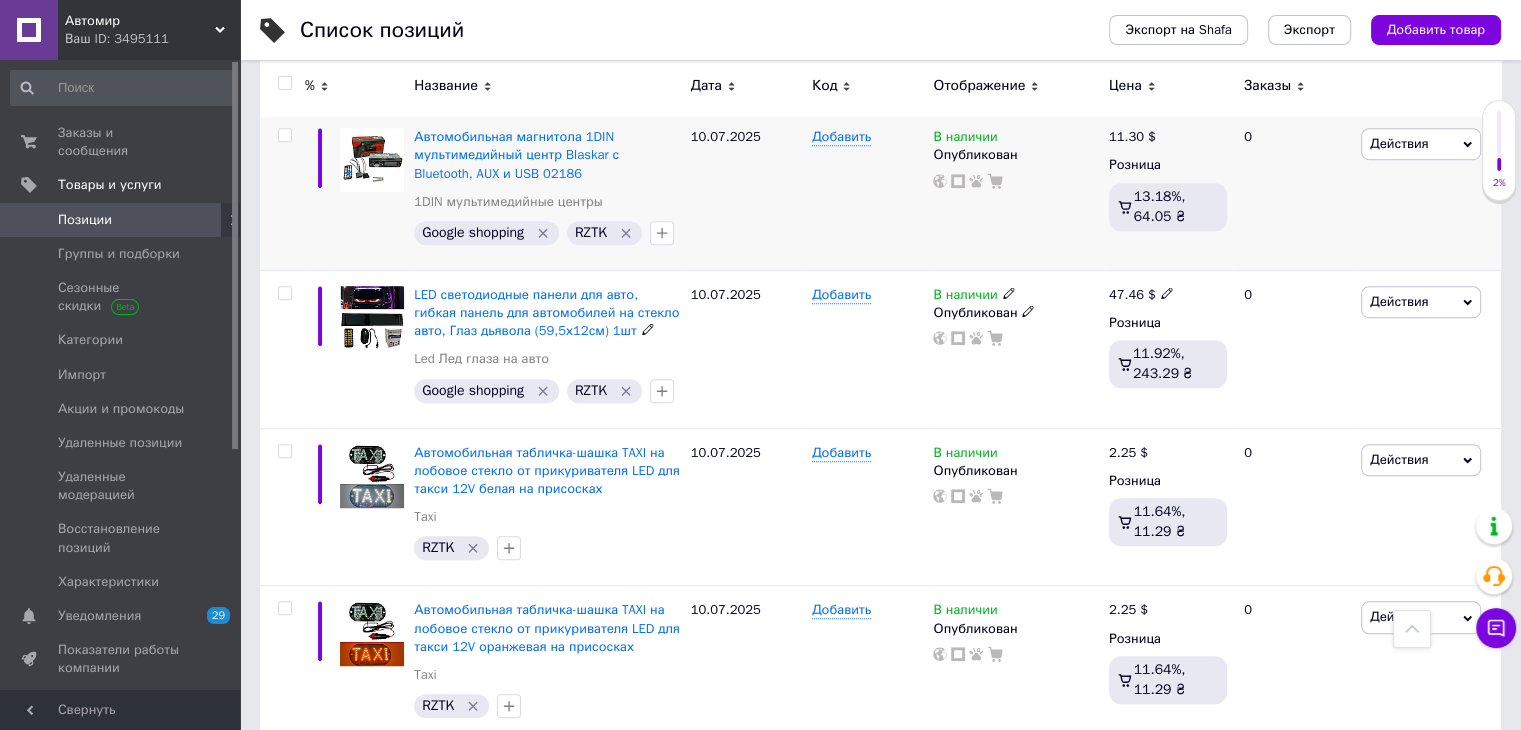 scroll, scrollTop: 1300, scrollLeft: 0, axis: vertical 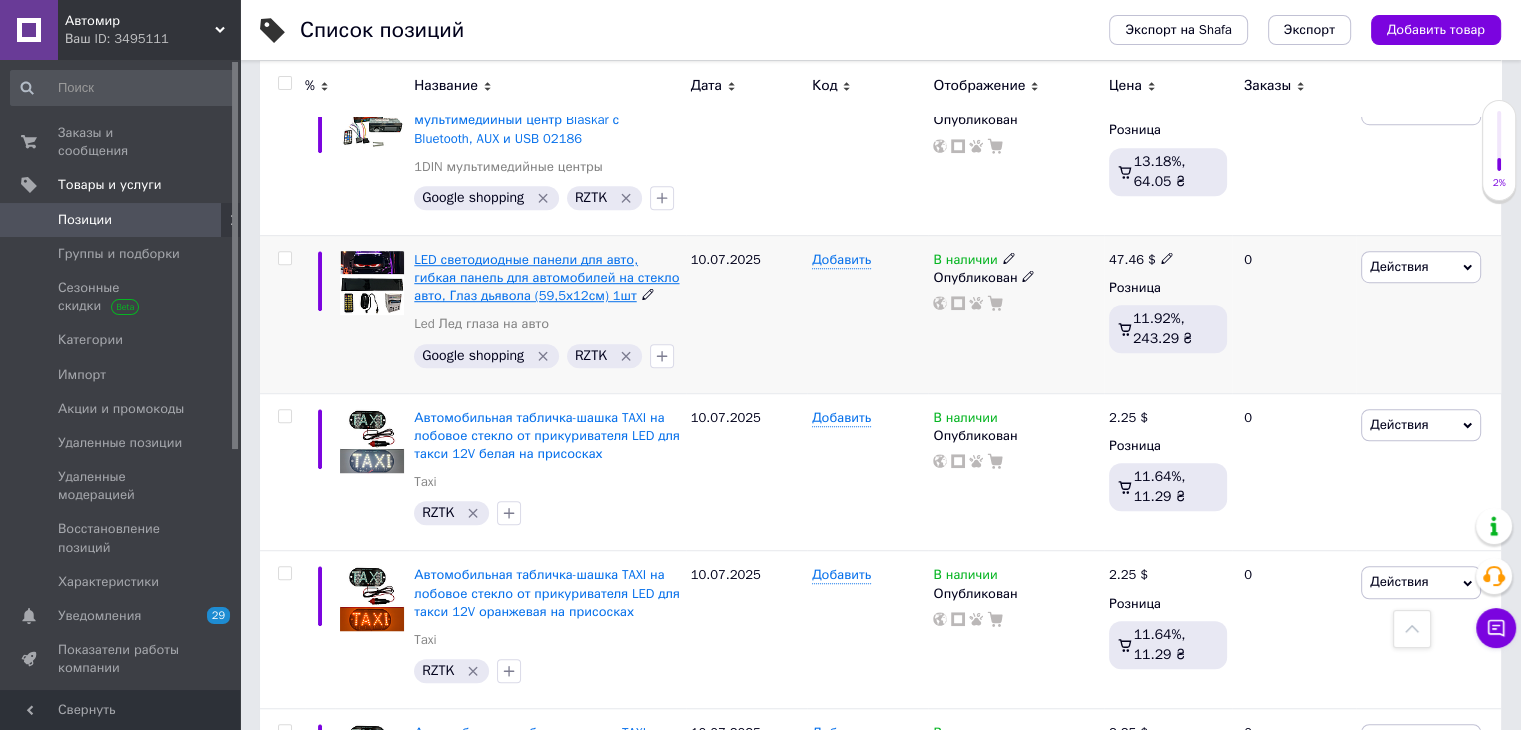 click on "LED светодиодные панели для авто, гибкая панель для автомобилей на стекло авто, Глаз дьявола (59,5х12см) 1шт" at bounding box center (546, 277) 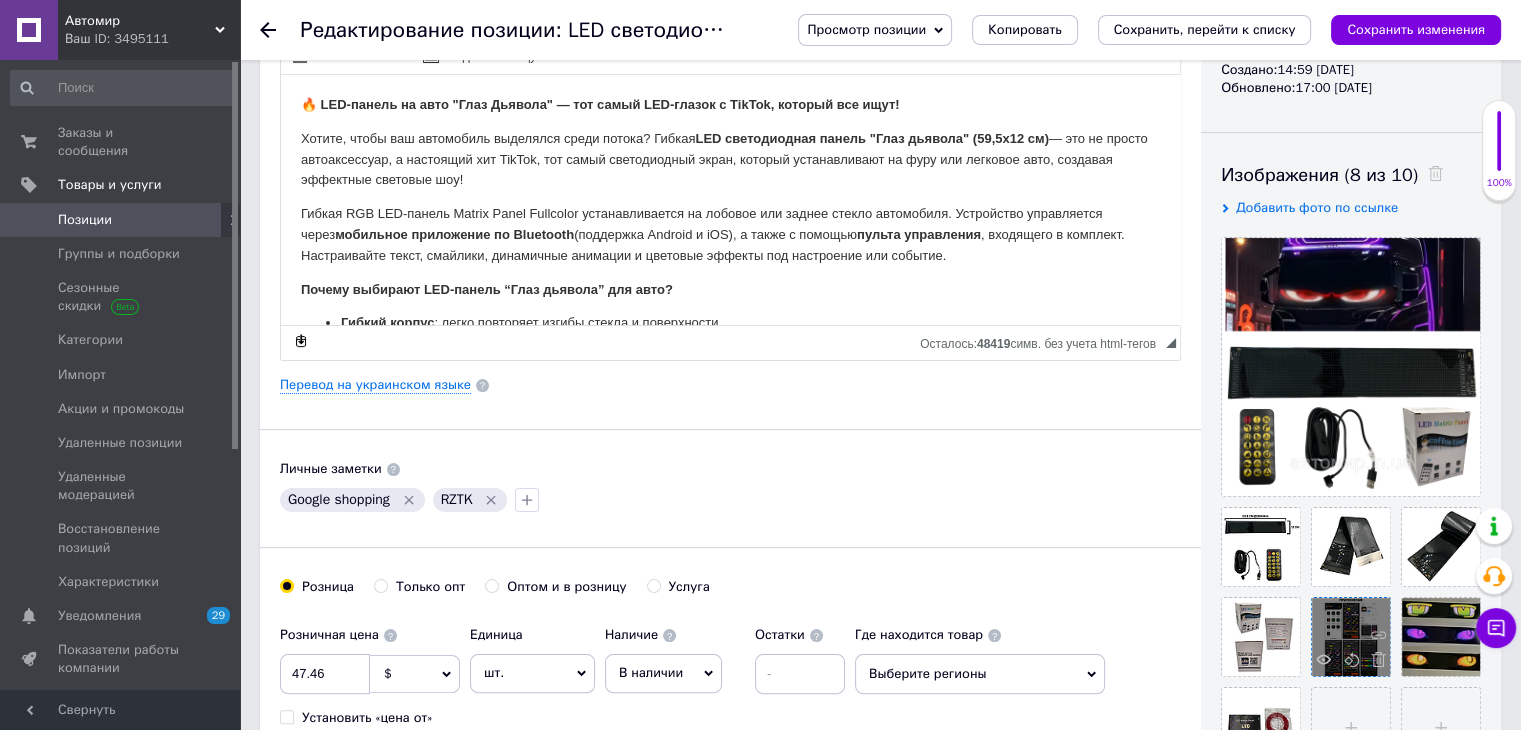 scroll, scrollTop: 500, scrollLeft: 0, axis: vertical 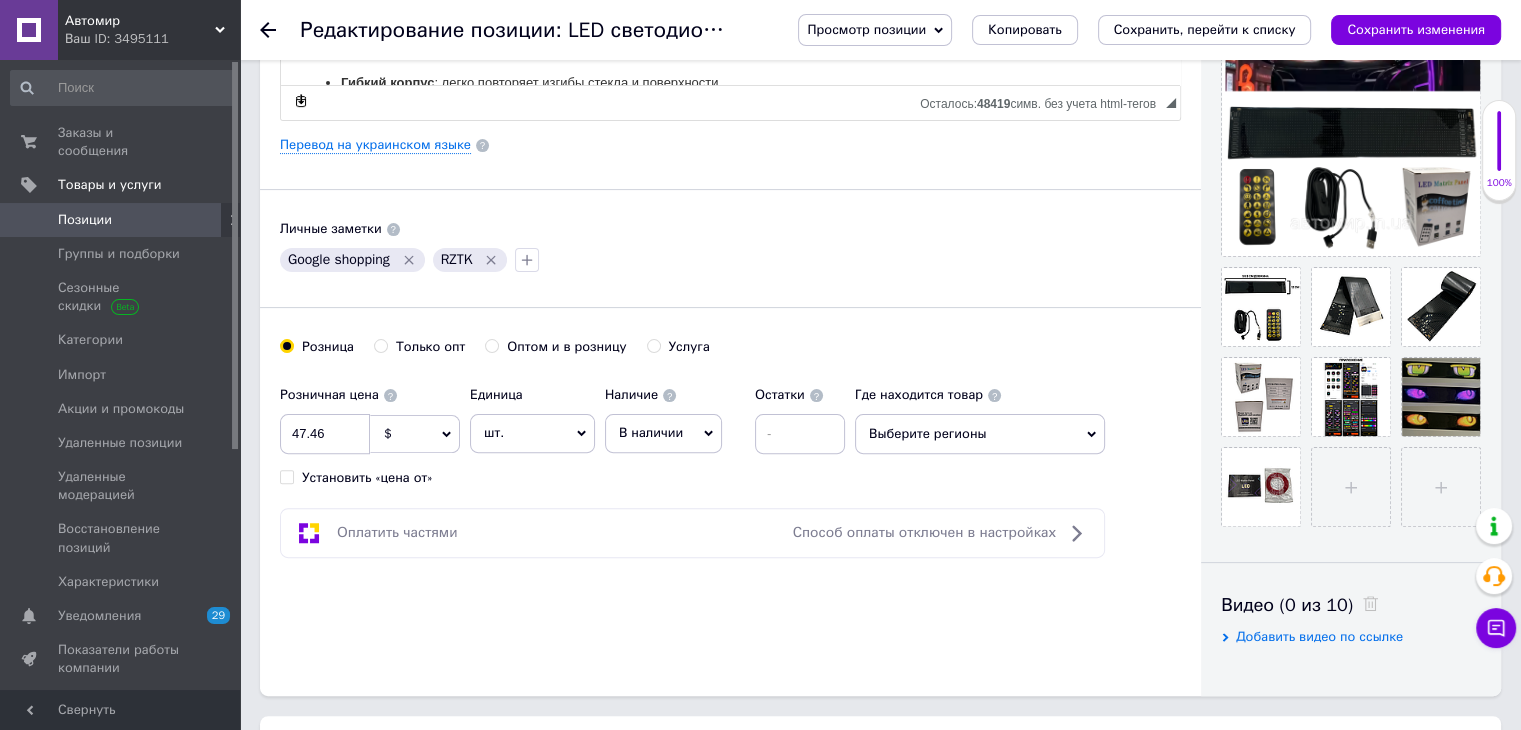 click on "Позиции" at bounding box center (121, 220) 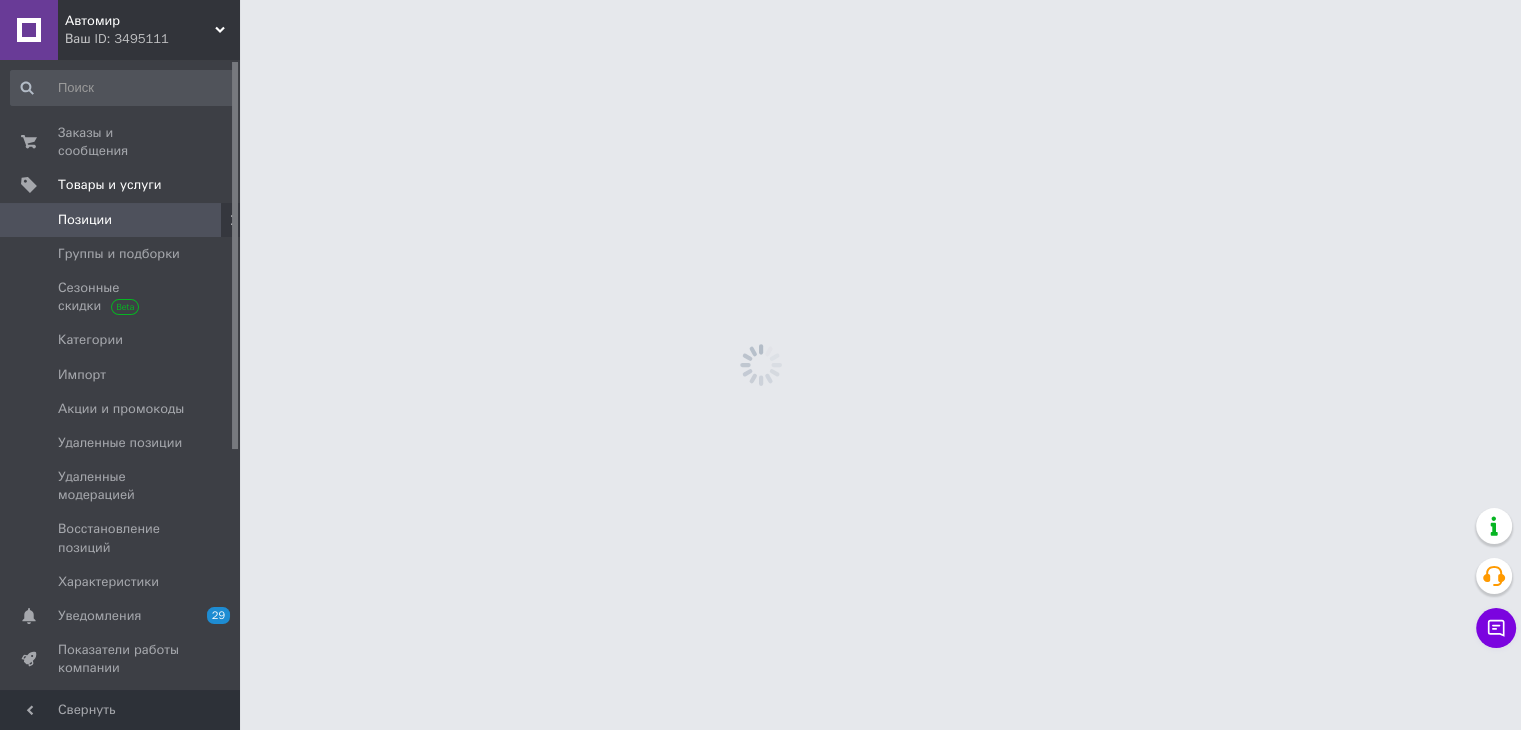 scroll, scrollTop: 0, scrollLeft: 0, axis: both 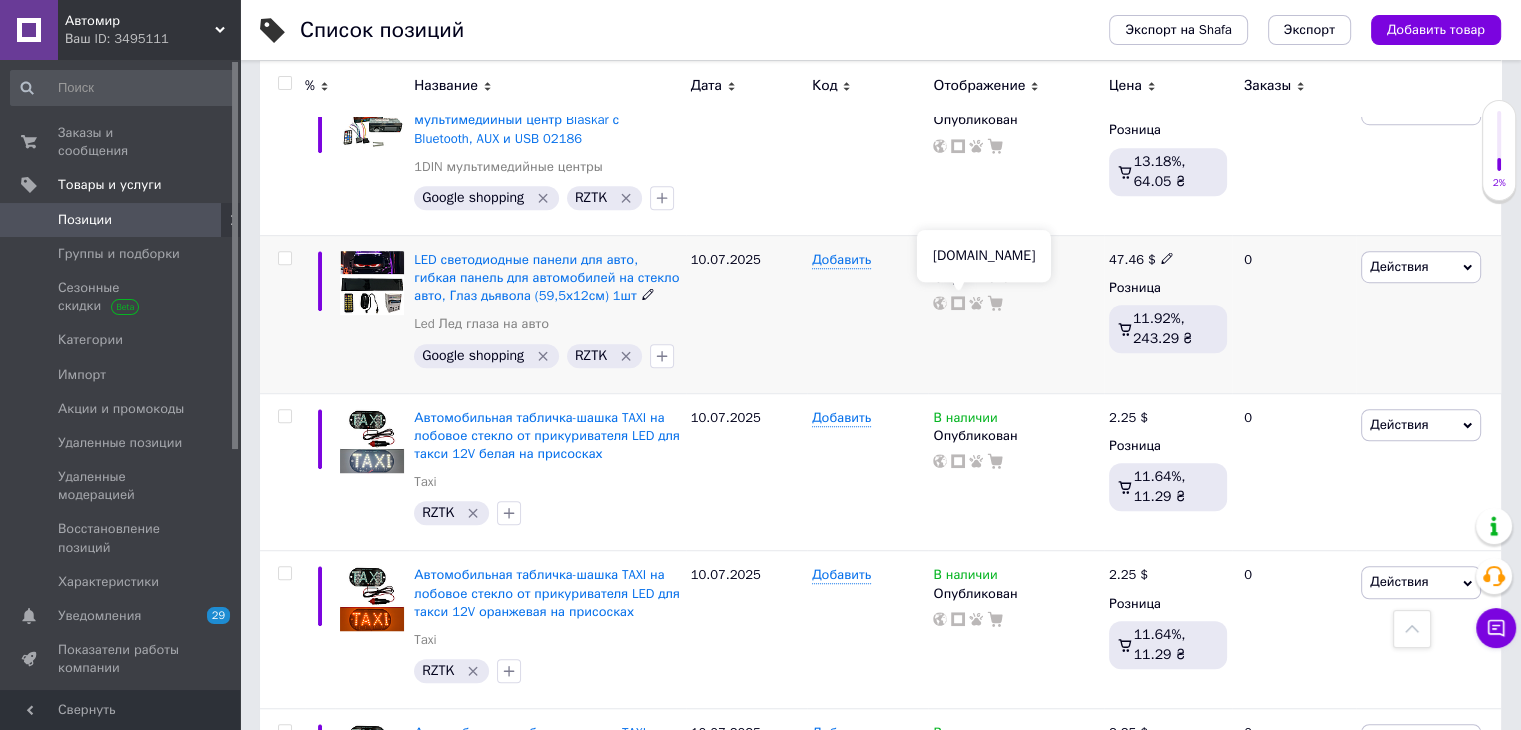 click 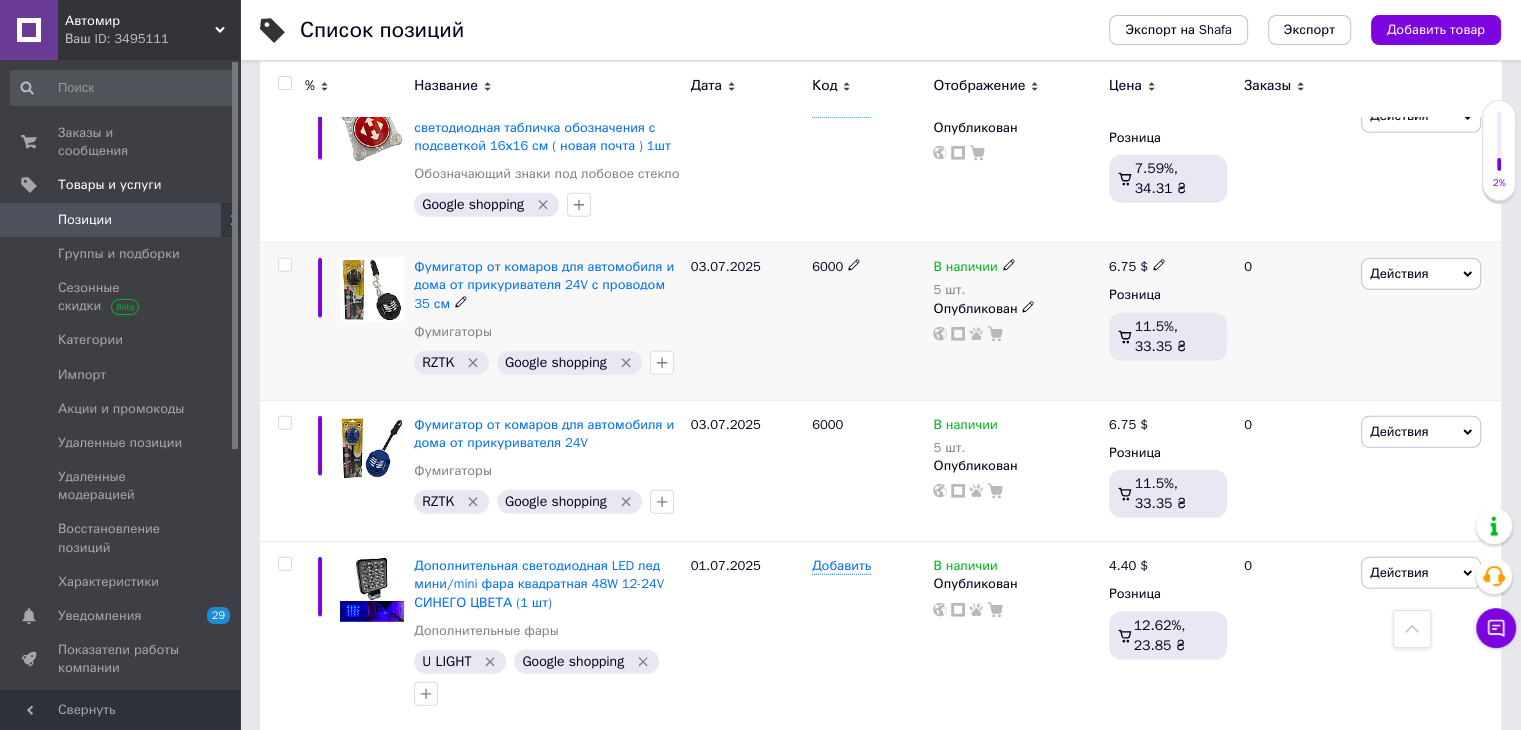 scroll, scrollTop: 5800, scrollLeft: 0, axis: vertical 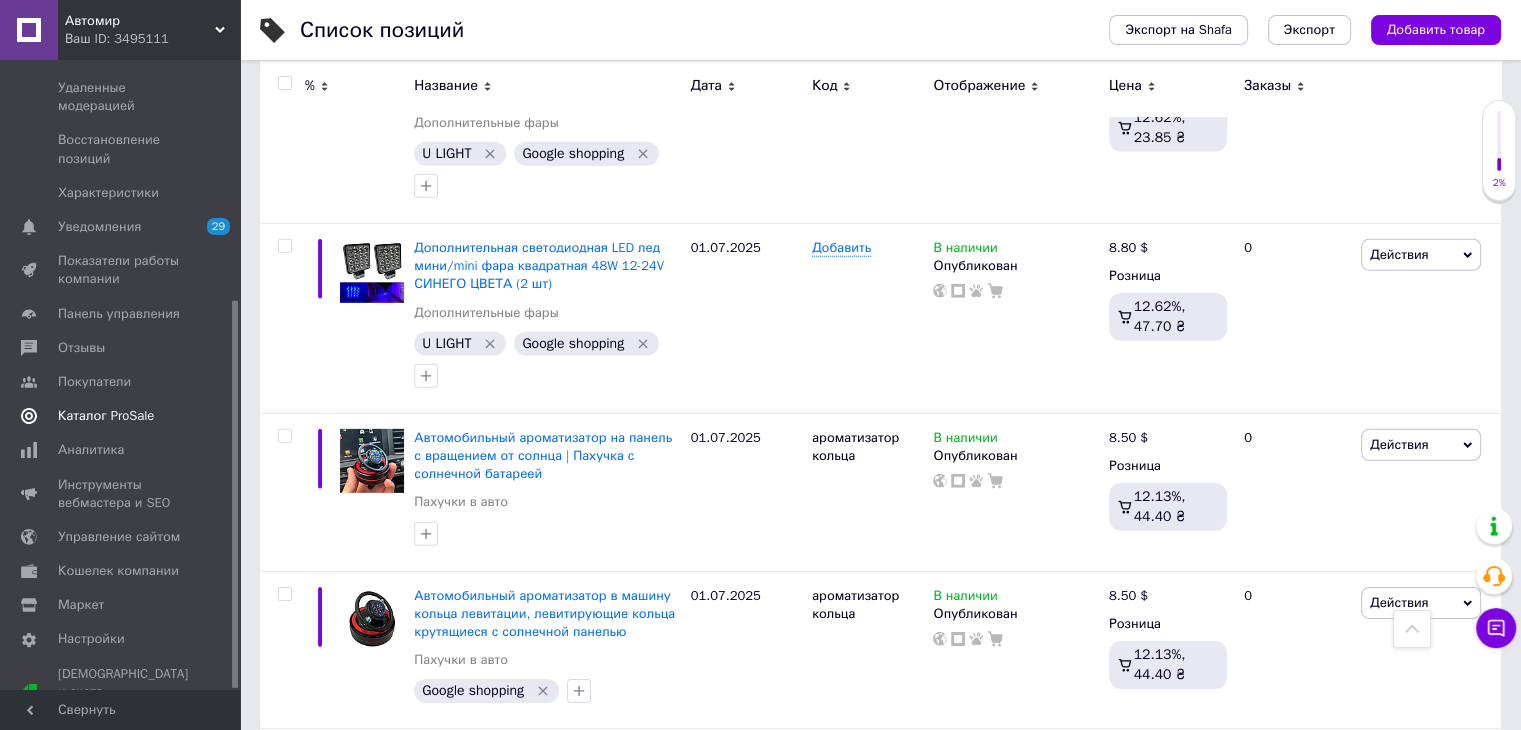 click on "Каталог ProSale" at bounding box center [123, 416] 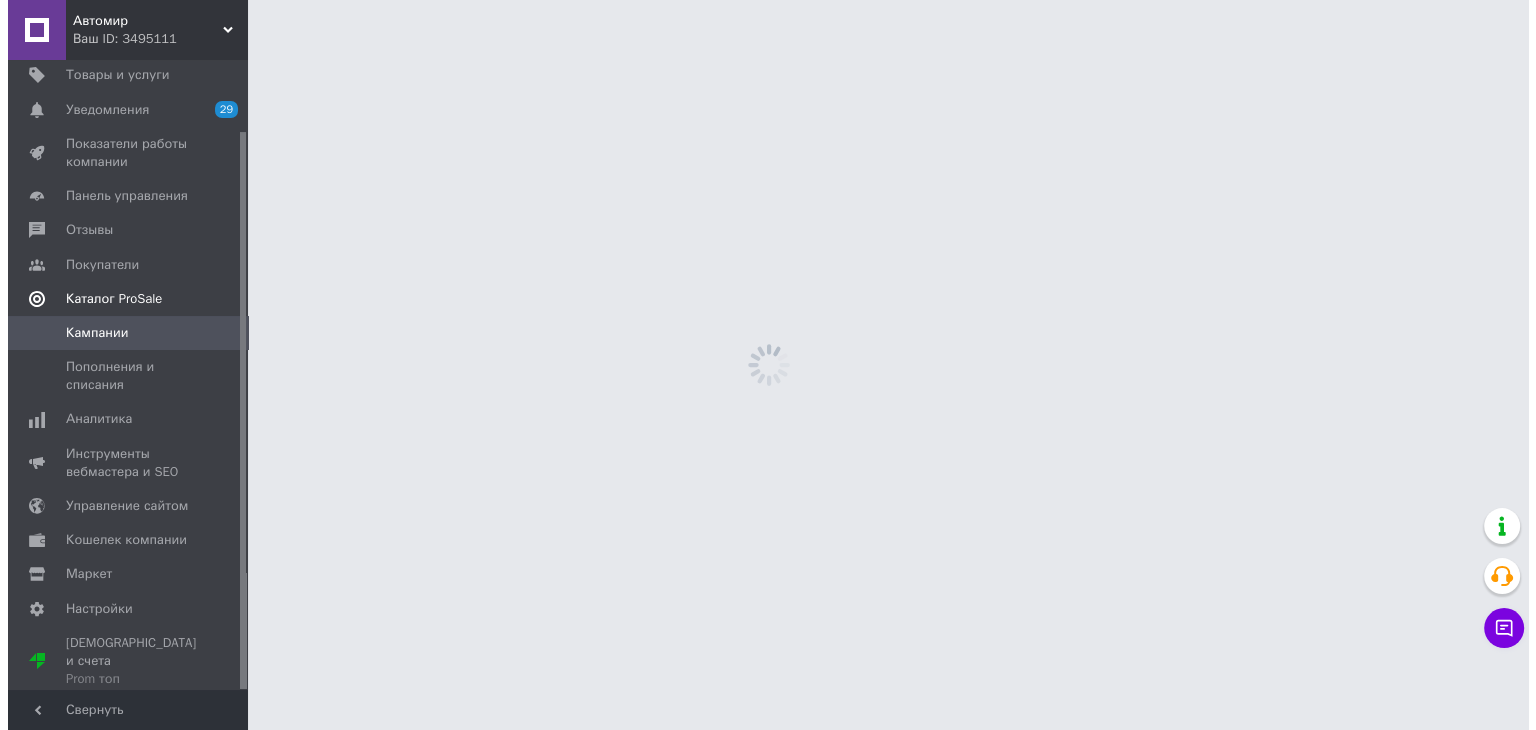scroll, scrollTop: 0, scrollLeft: 0, axis: both 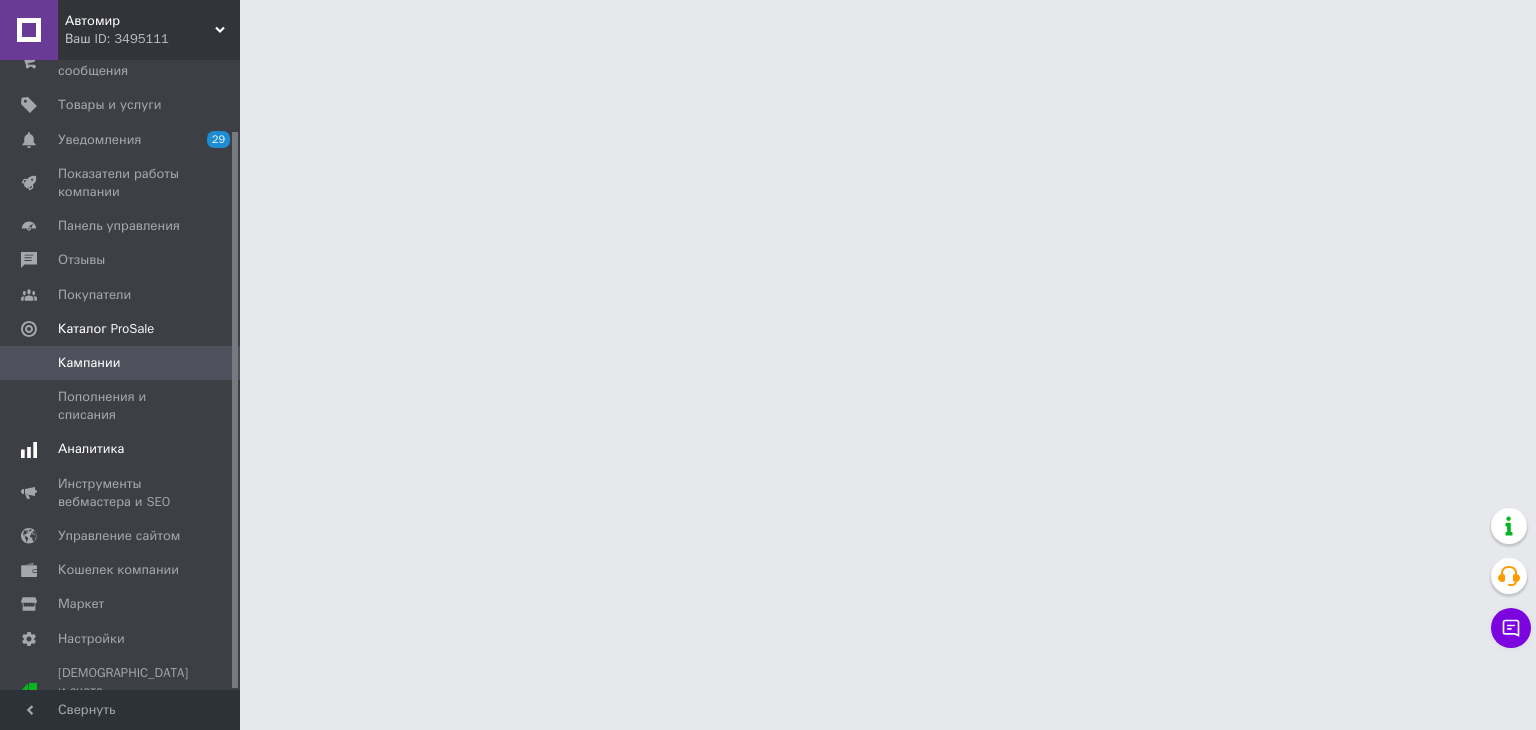 click on "Аналитика" at bounding box center (91, 449) 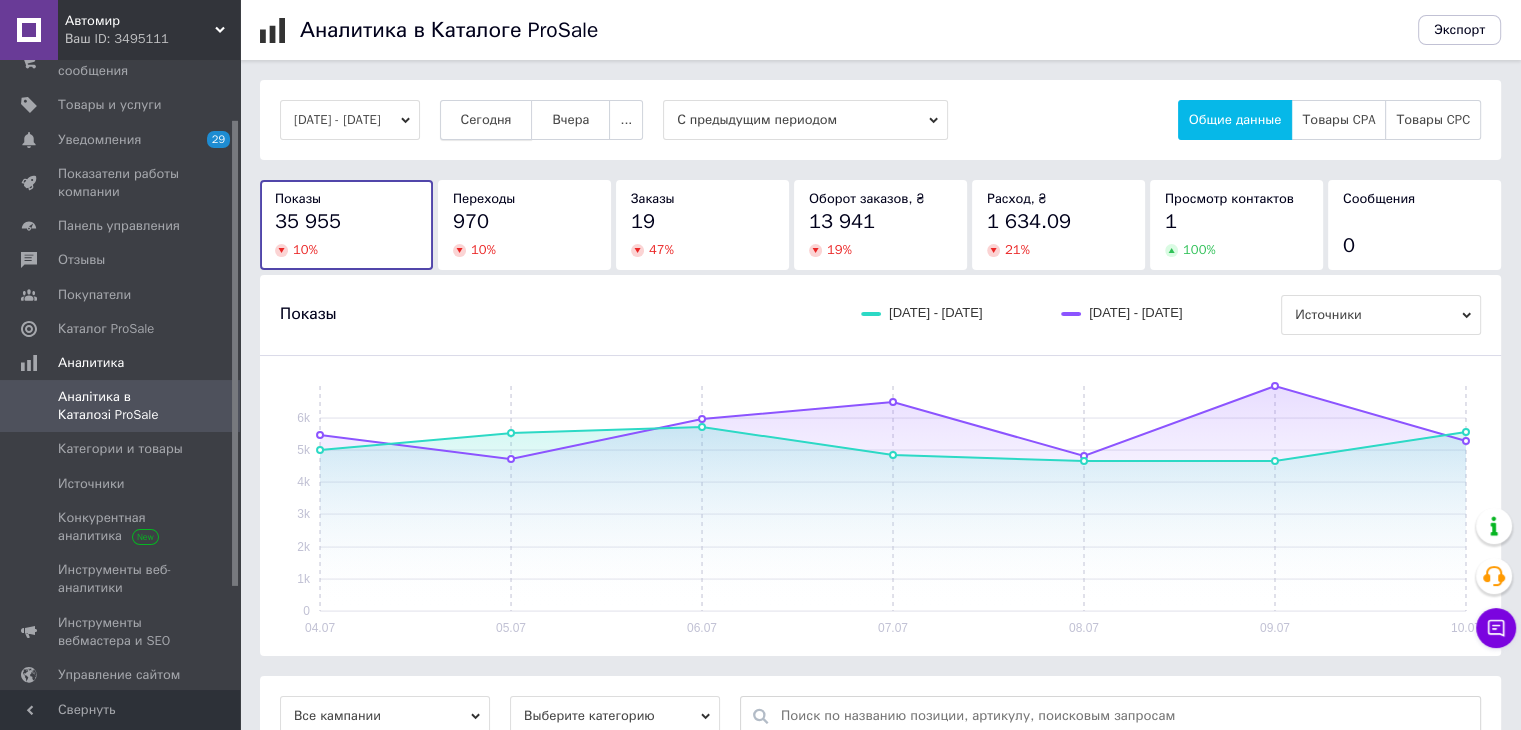 click on "Сегодня" at bounding box center (486, 120) 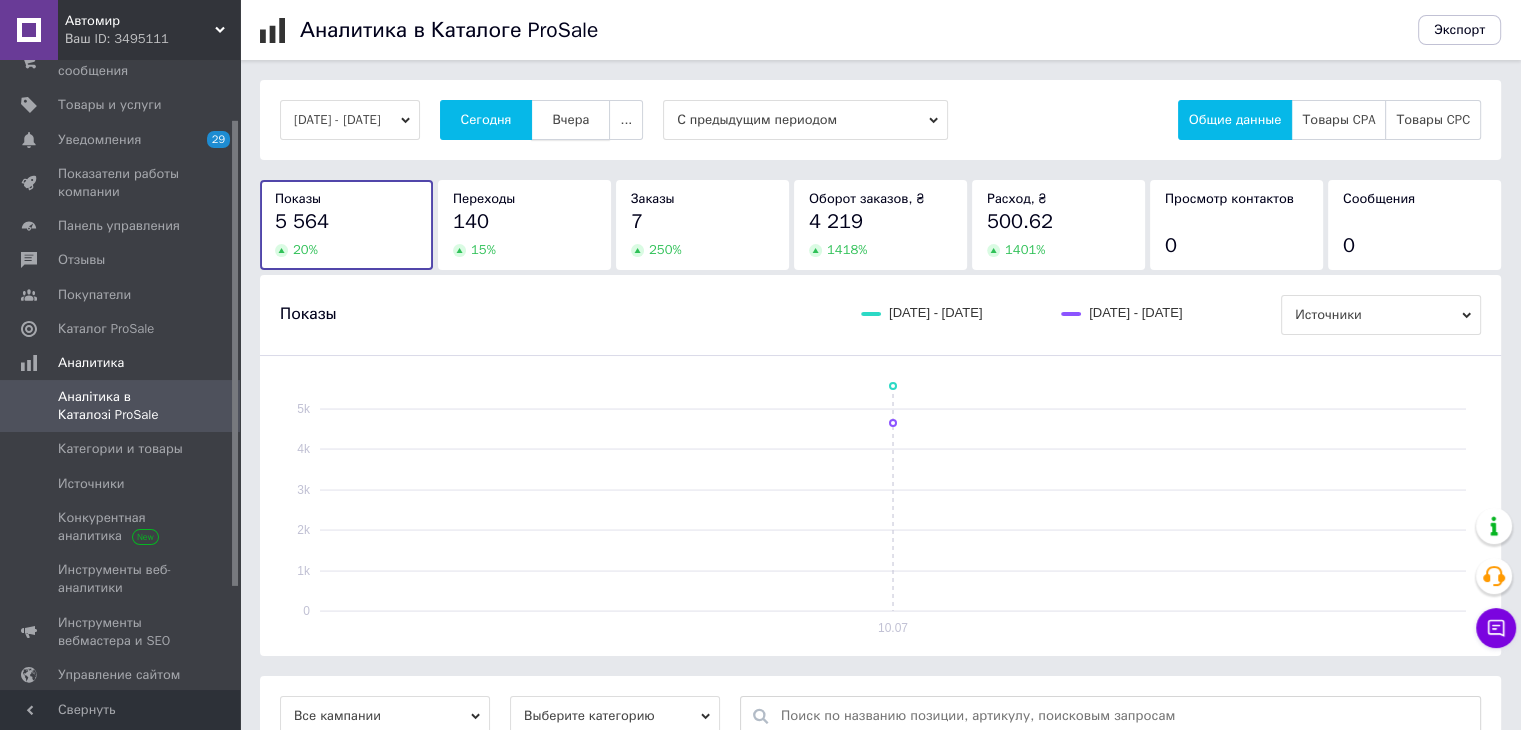 click on "Вчера" at bounding box center [570, 120] 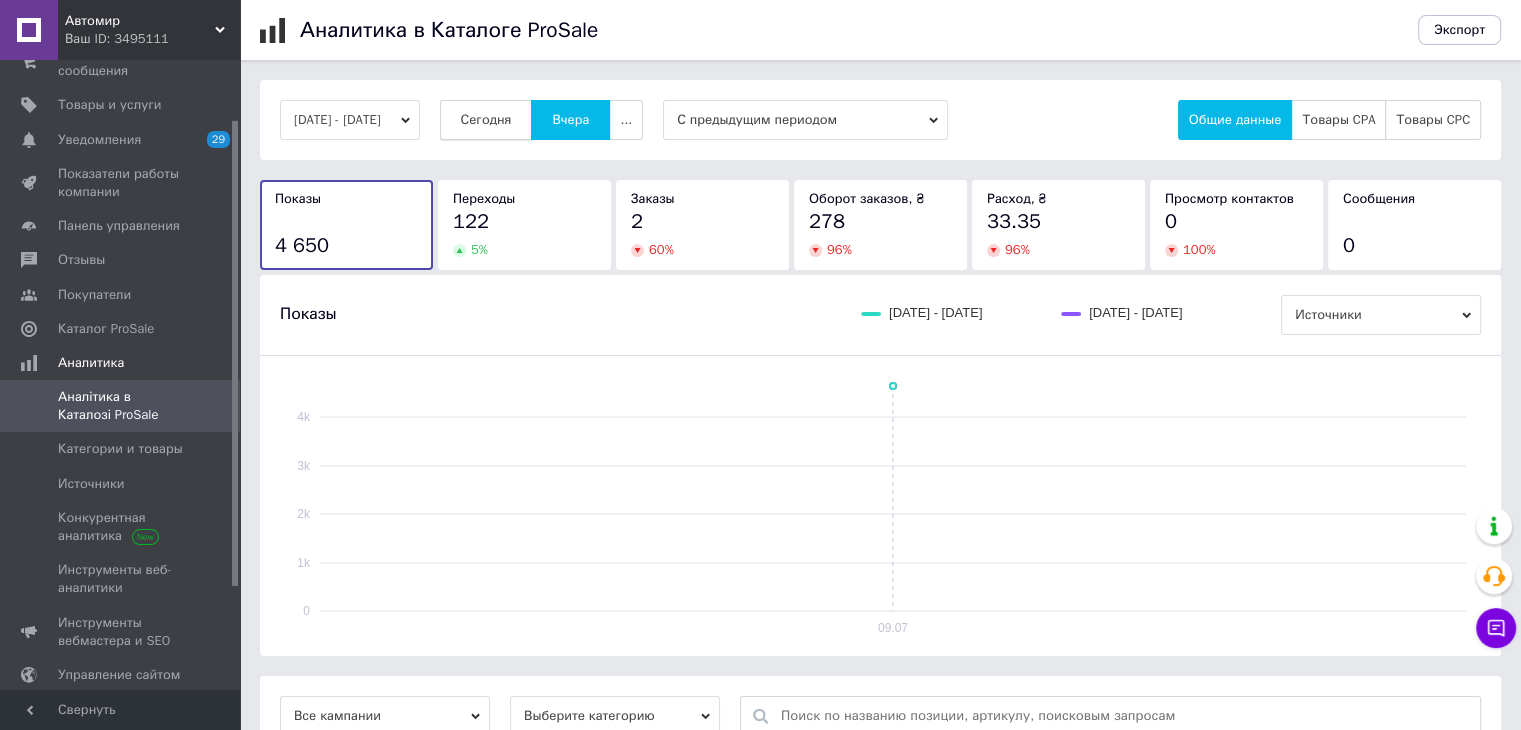 click on "Сегодня" at bounding box center (486, 120) 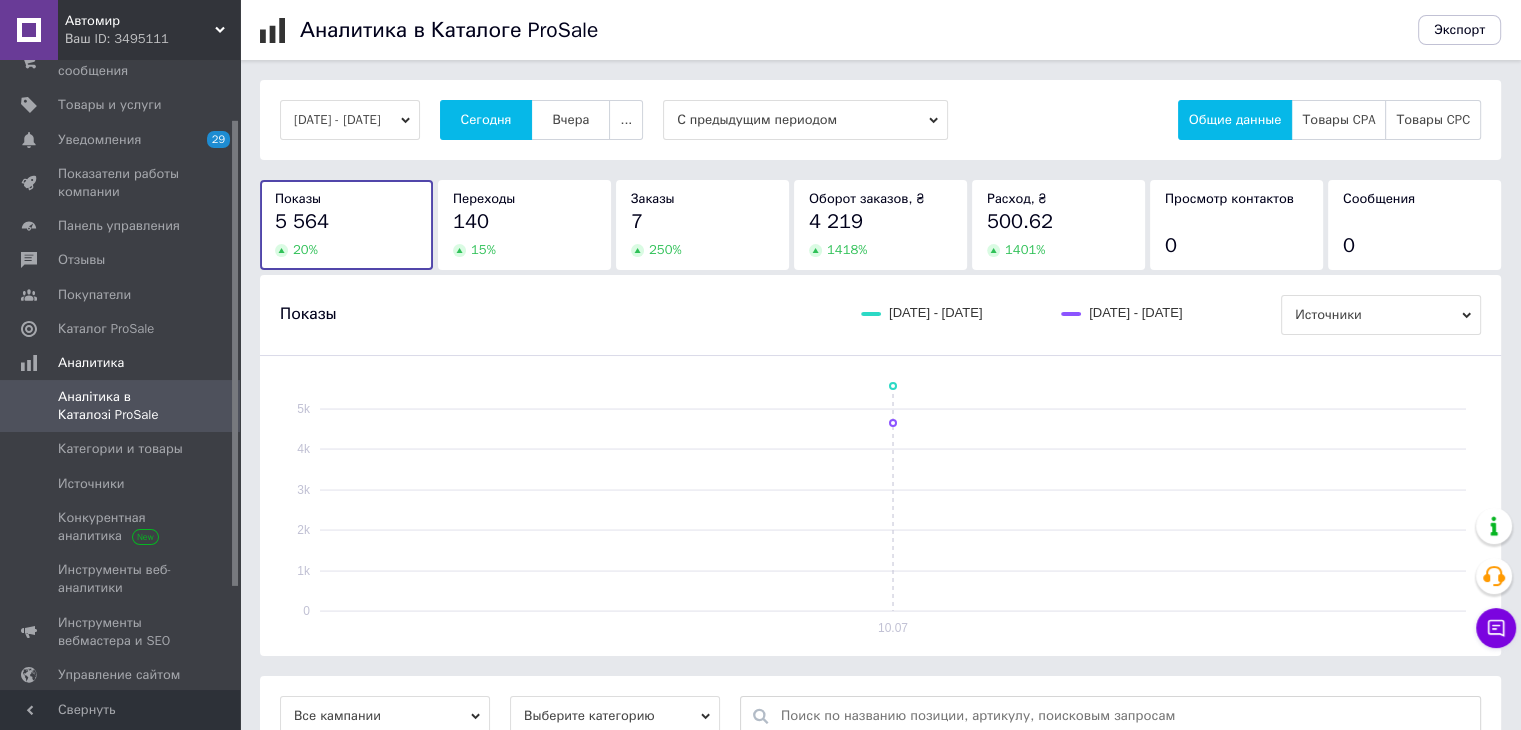 click on "Заказы" at bounding box center [702, 199] 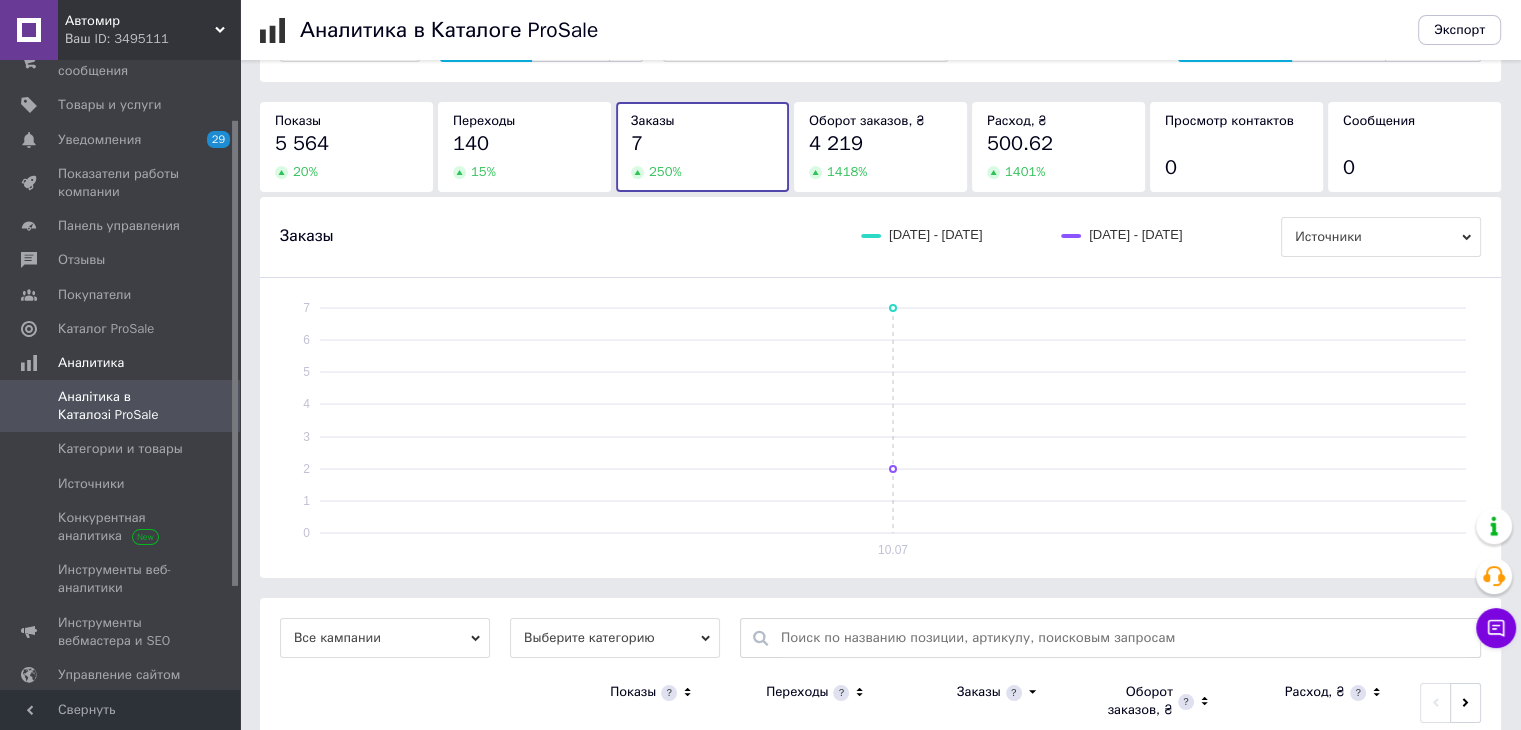 scroll, scrollTop: 207, scrollLeft: 0, axis: vertical 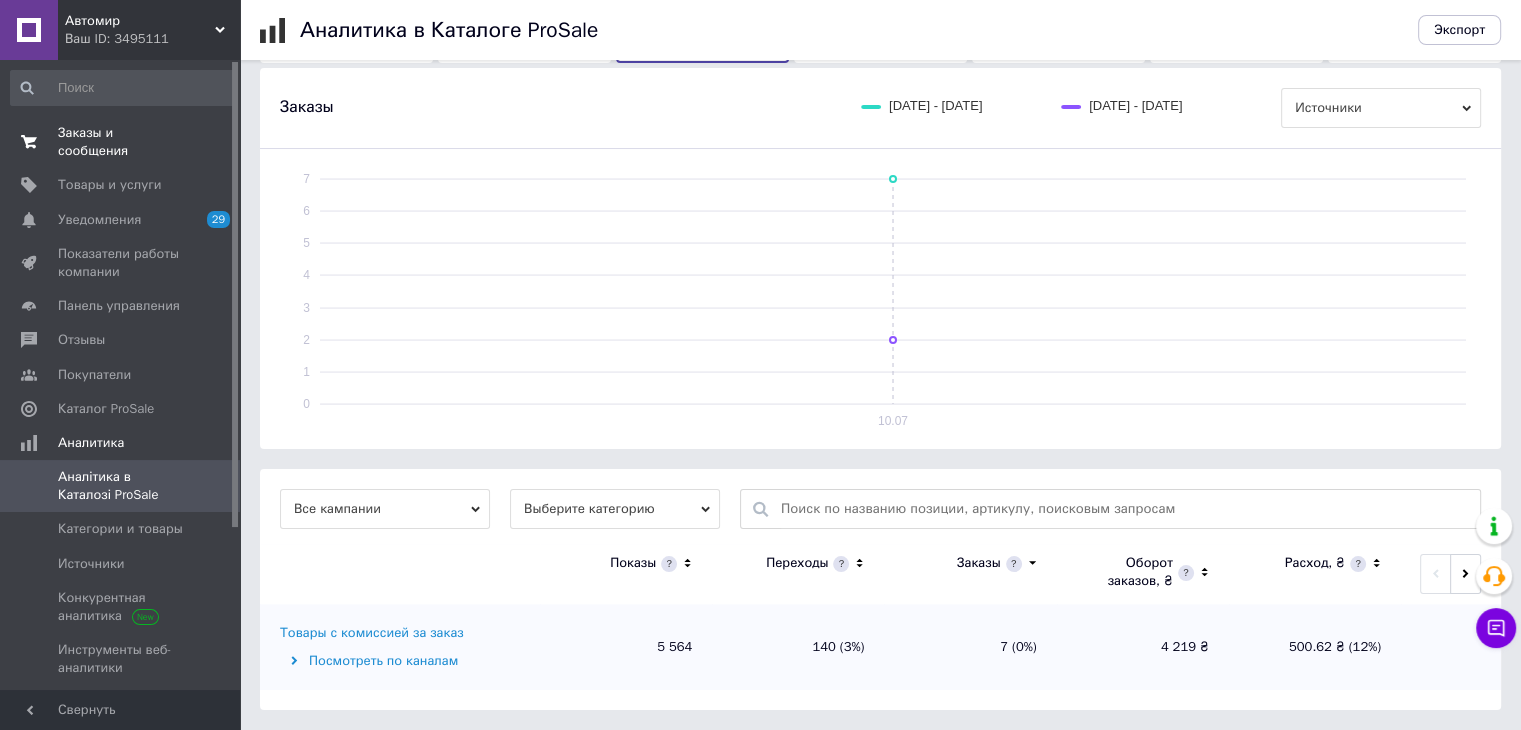 click on "Заказы и сообщения 0 0" at bounding box center (123, 142) 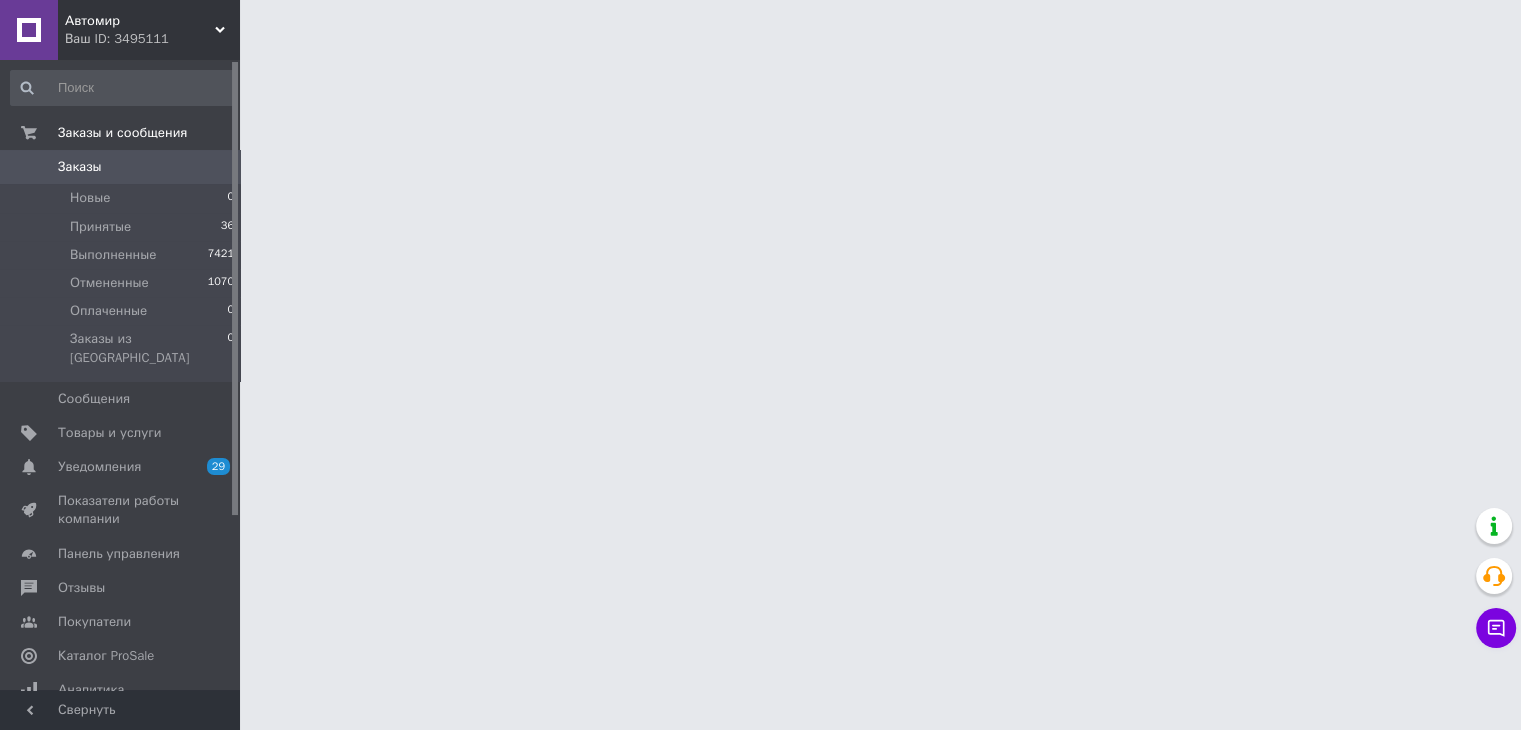 scroll, scrollTop: 0, scrollLeft: 0, axis: both 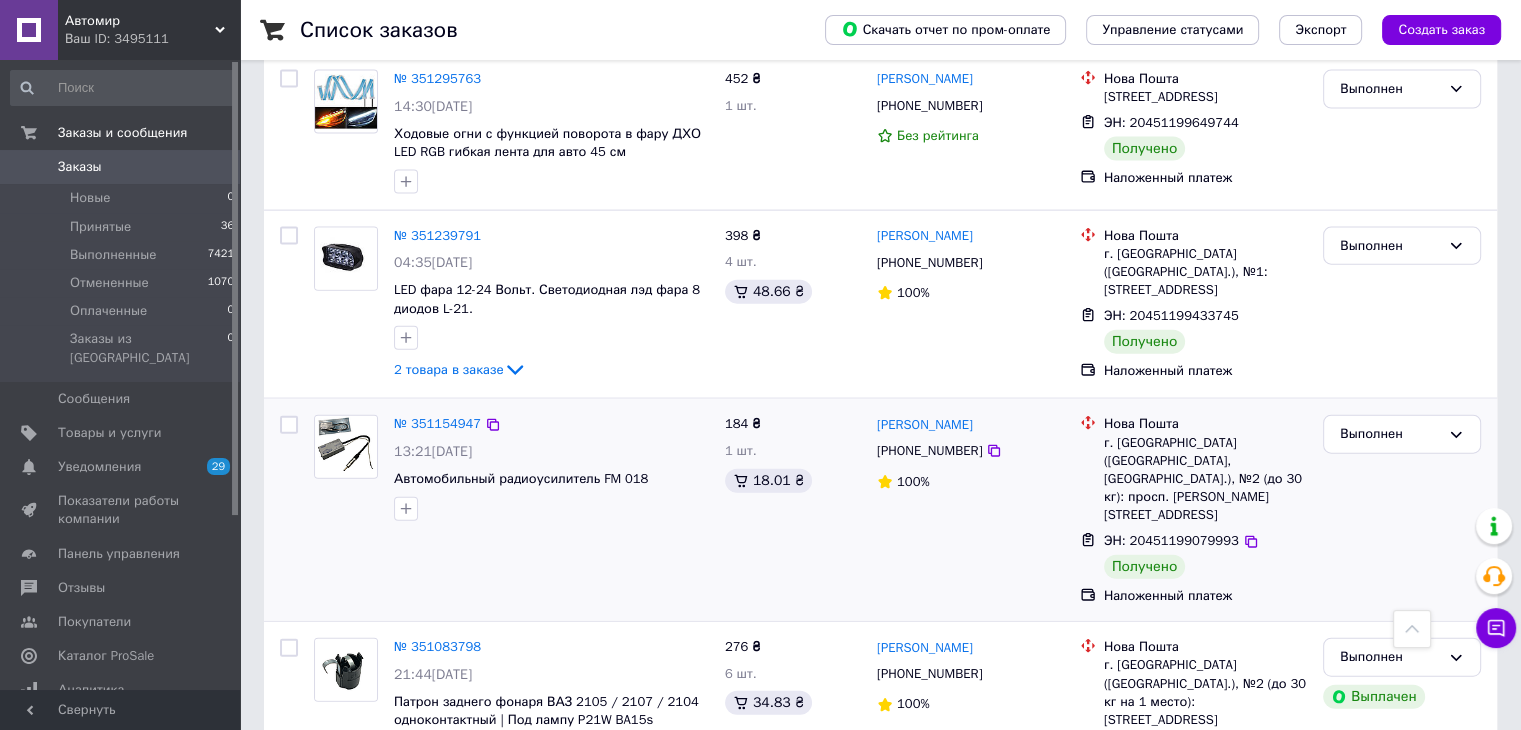 click on "№ 351154947 13:21[DATE] Автомобильный радиоусилитель FM 018" at bounding box center [511, 510] 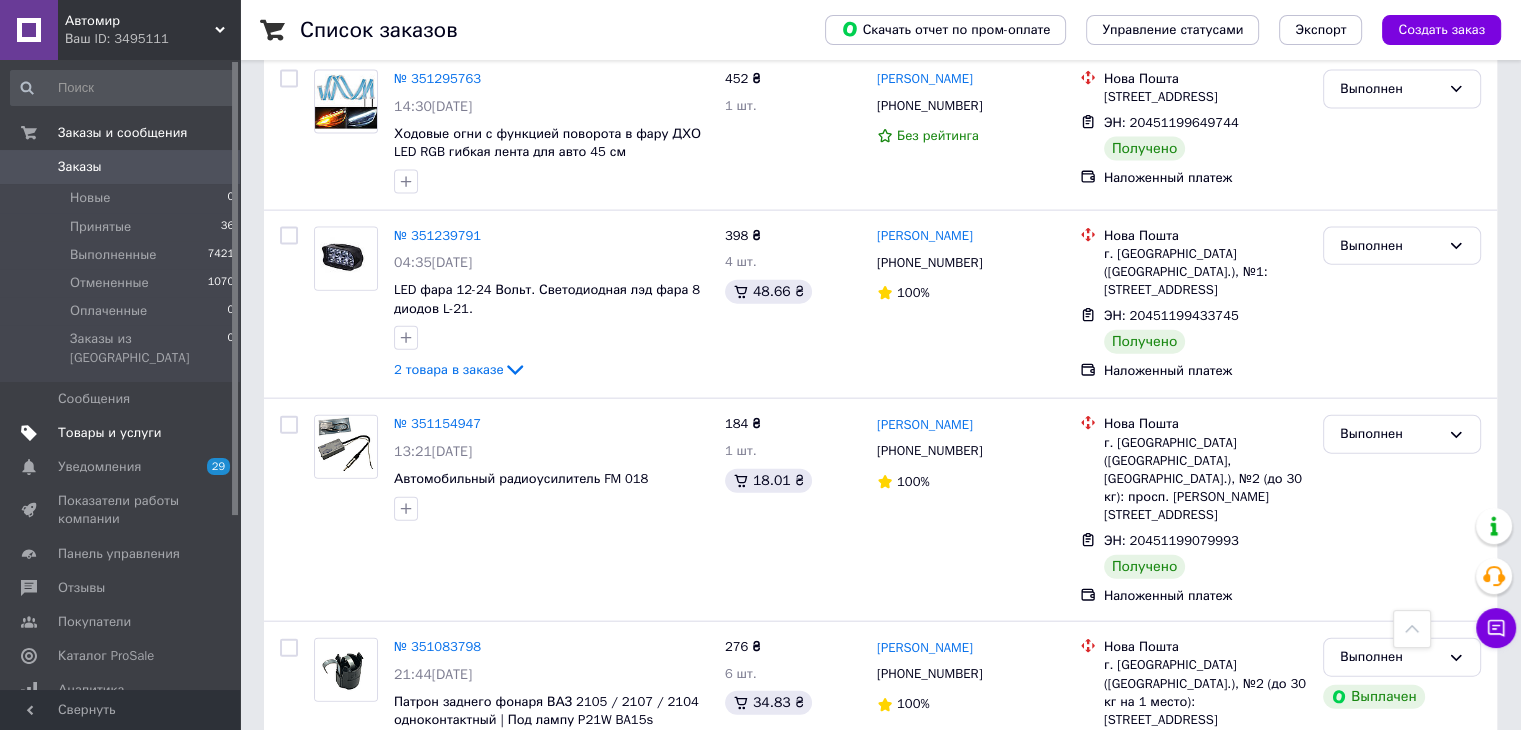 click on "Товары и услуги" at bounding box center [123, 433] 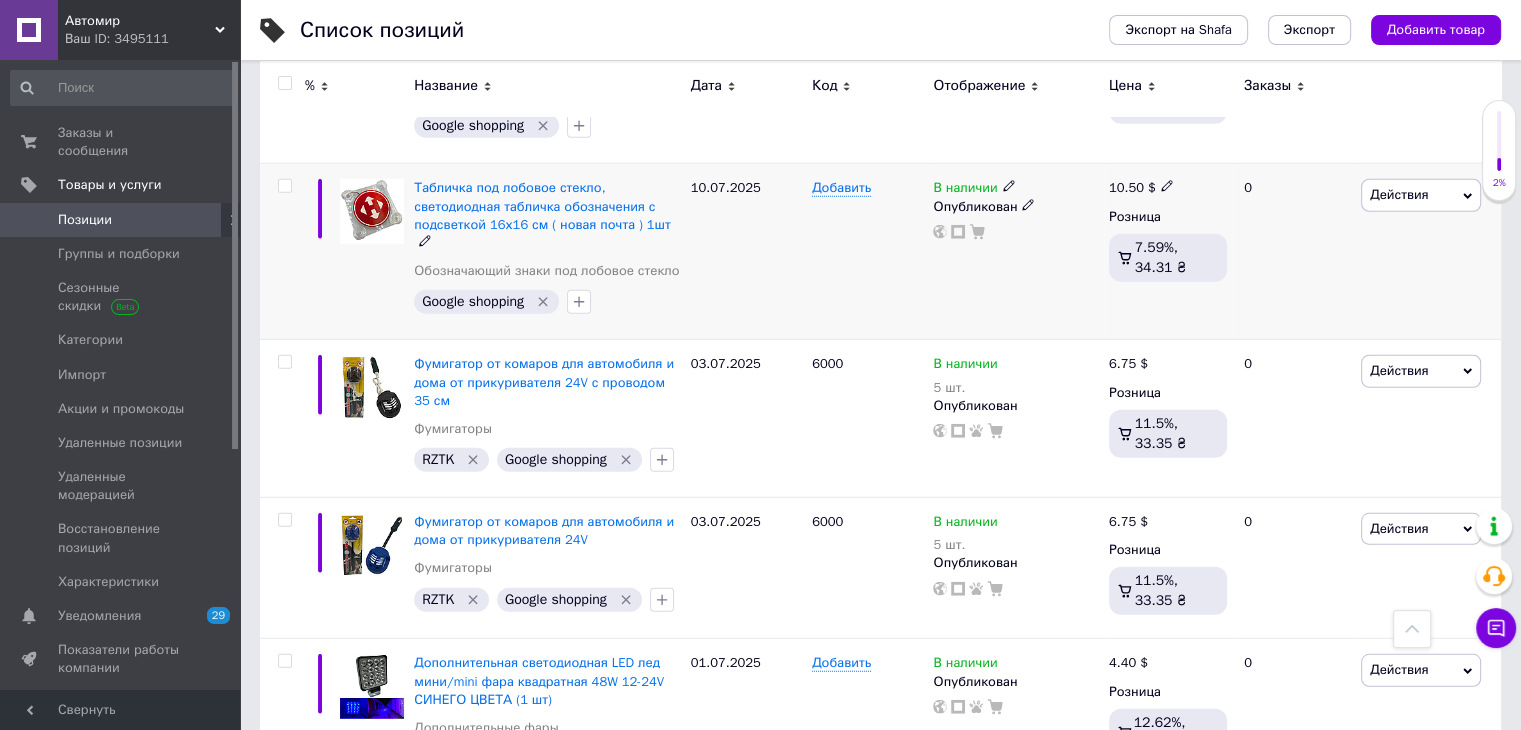 scroll, scrollTop: 5200, scrollLeft: 0, axis: vertical 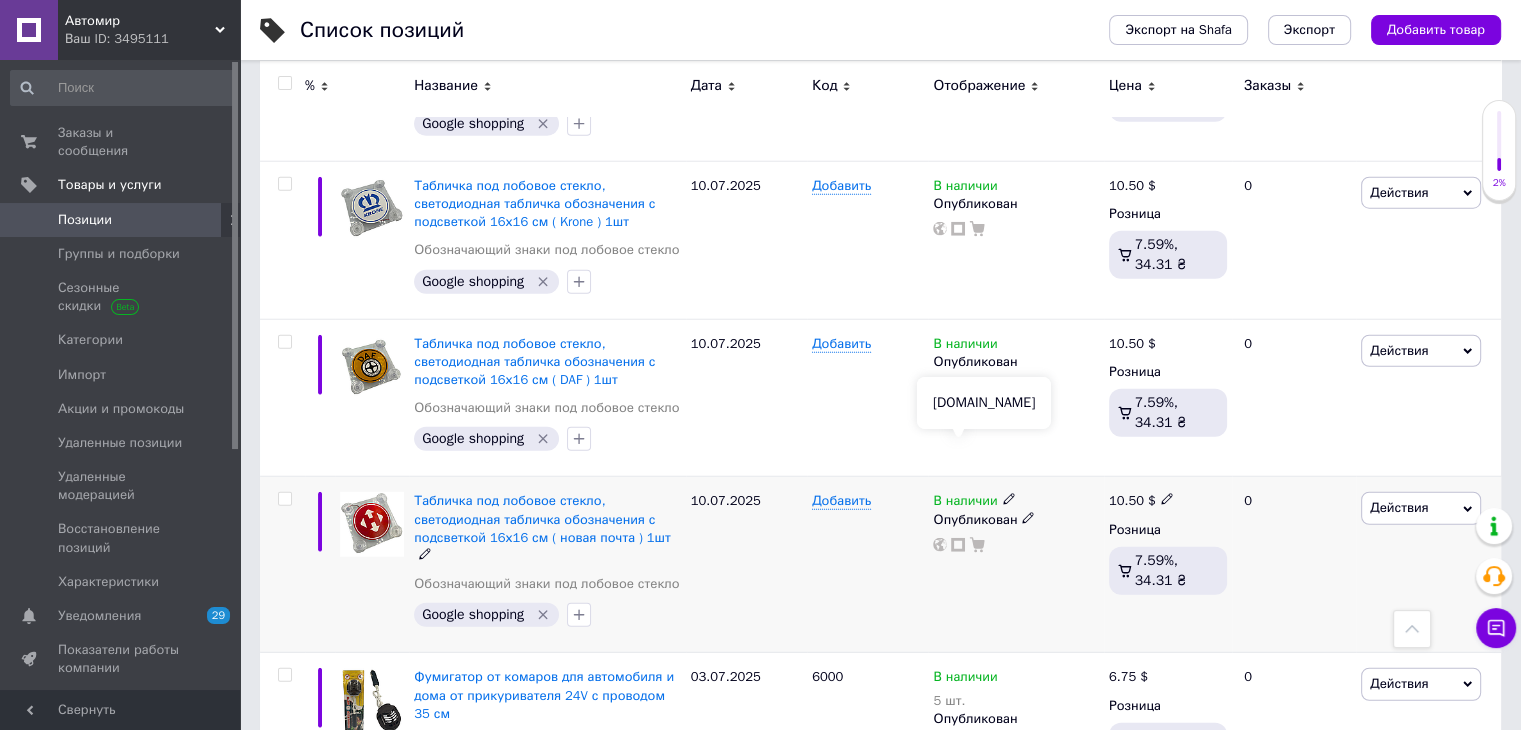 click 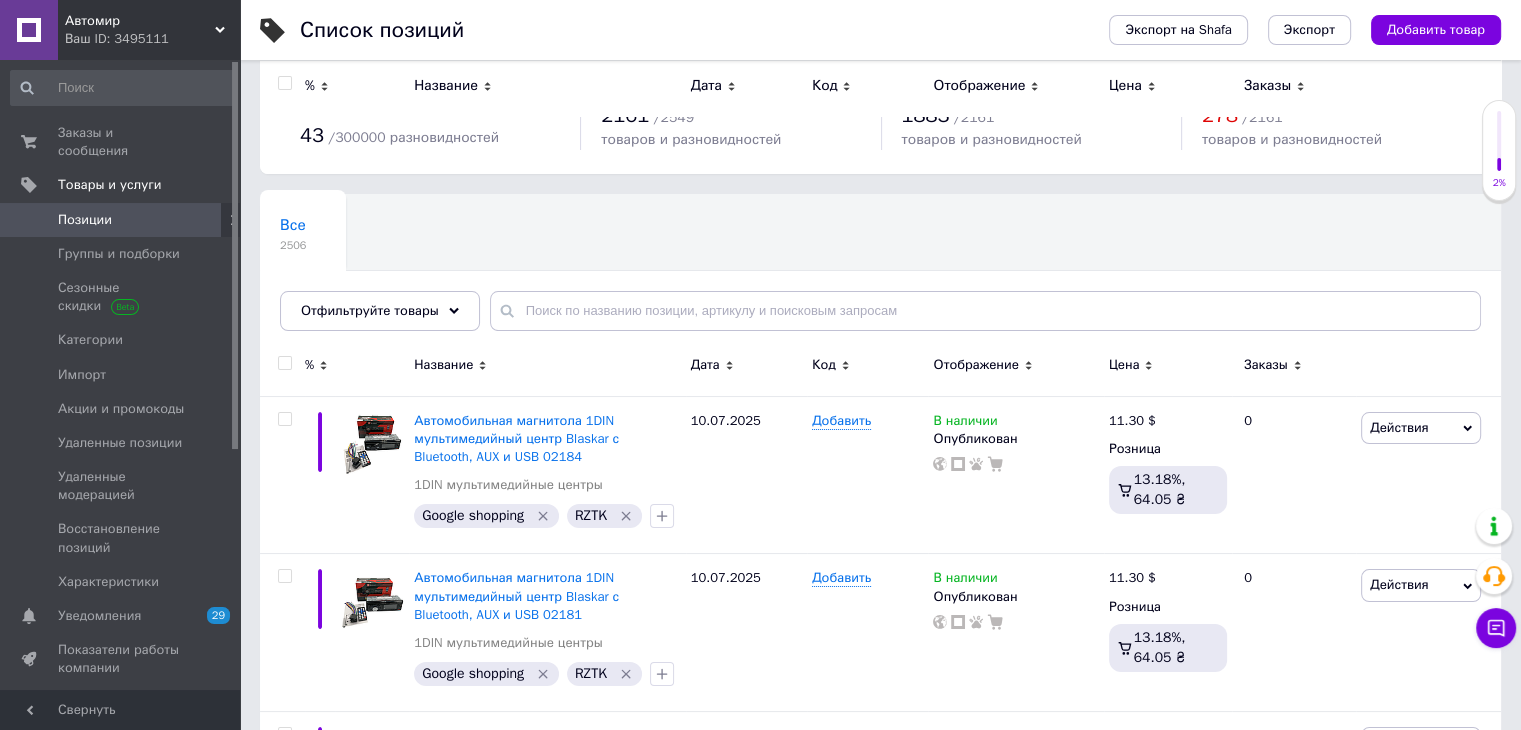 scroll, scrollTop: 0, scrollLeft: 0, axis: both 